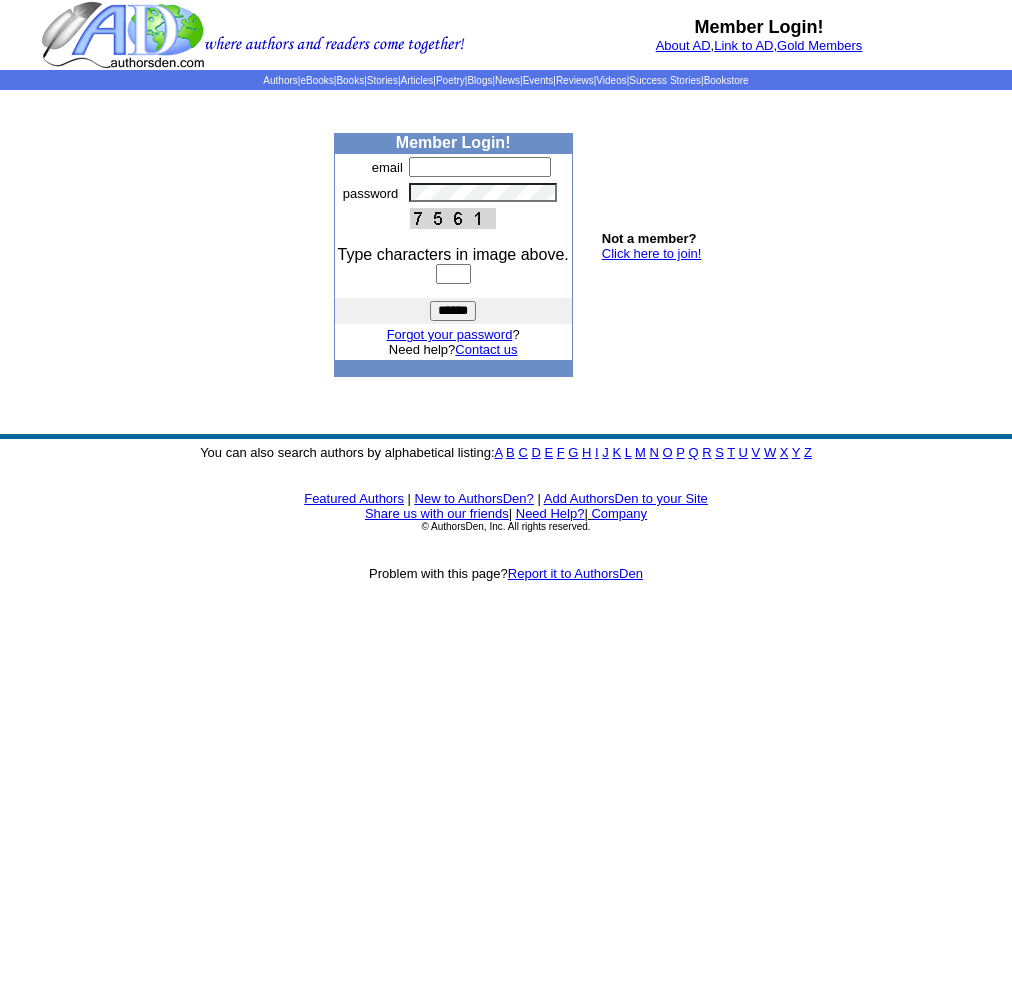 scroll, scrollTop: 0, scrollLeft: 0, axis: both 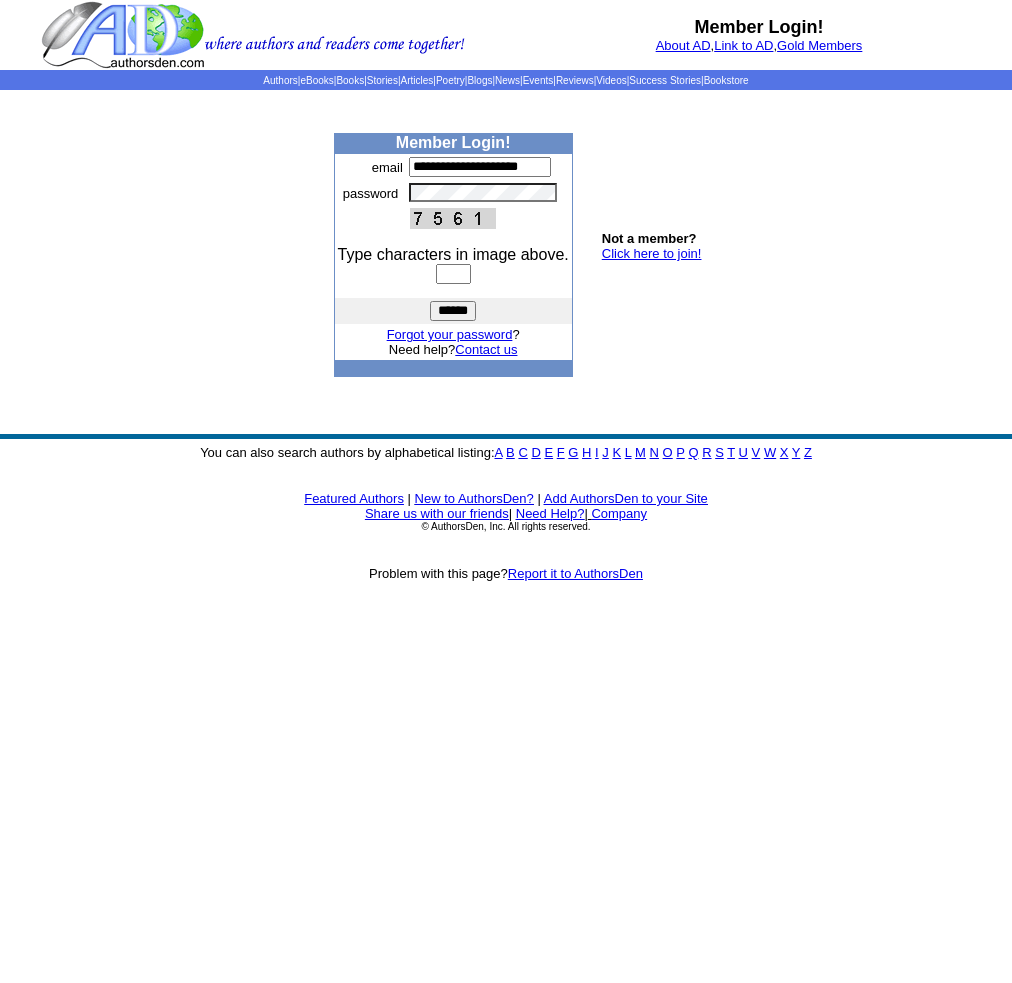 click at bounding box center [453, 274] 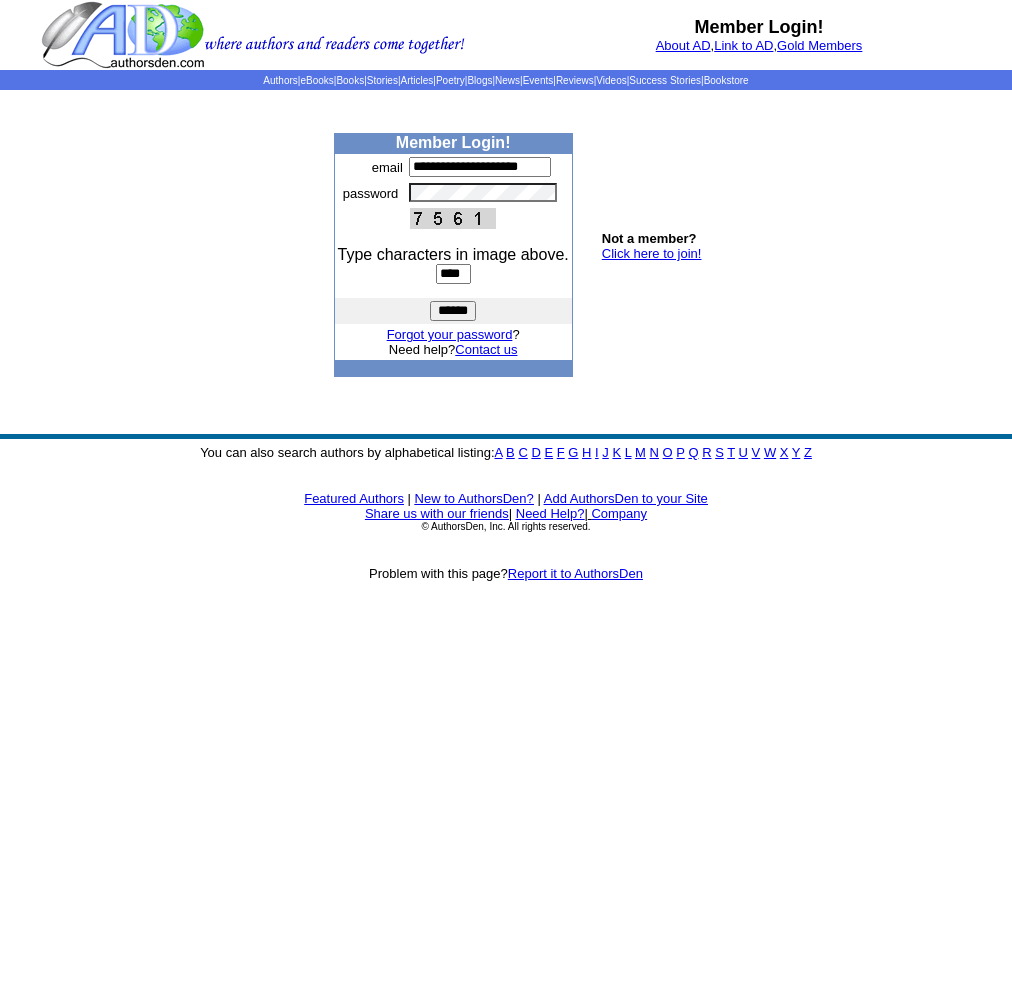 type on "****" 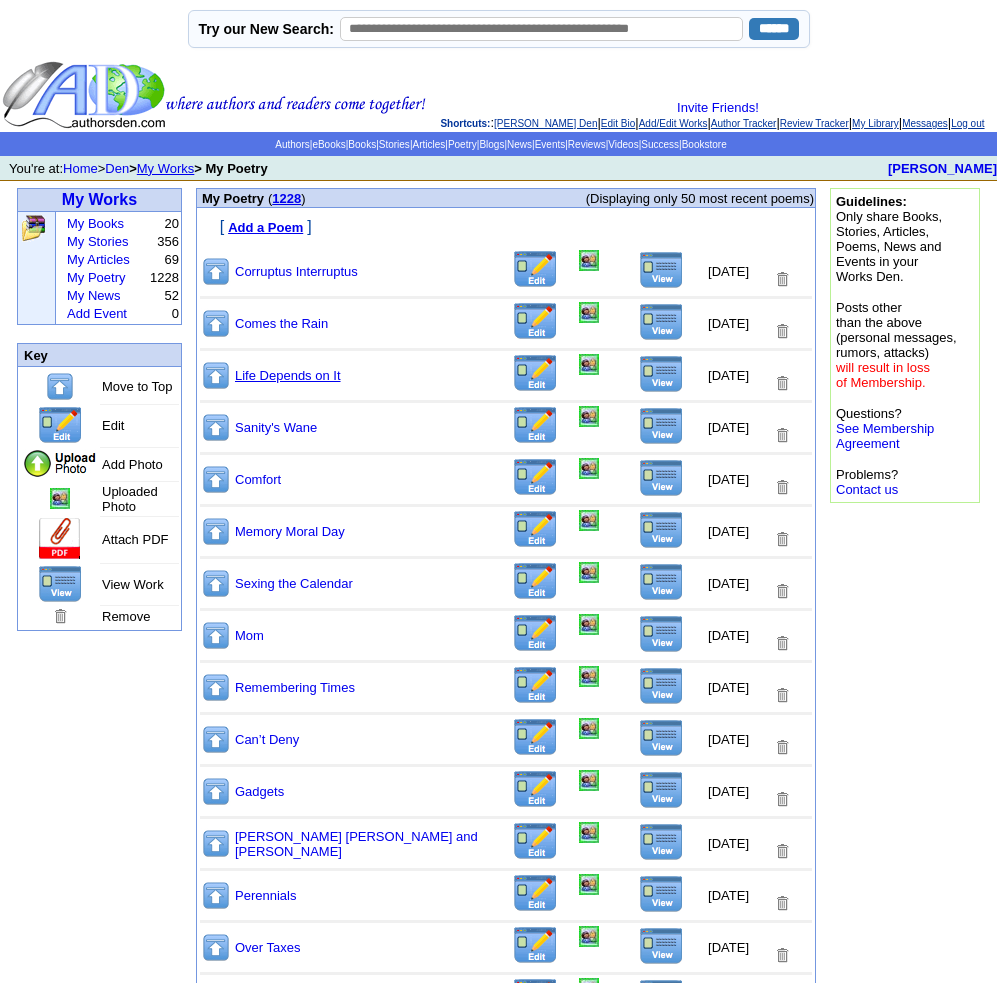 scroll, scrollTop: 0, scrollLeft: 0, axis: both 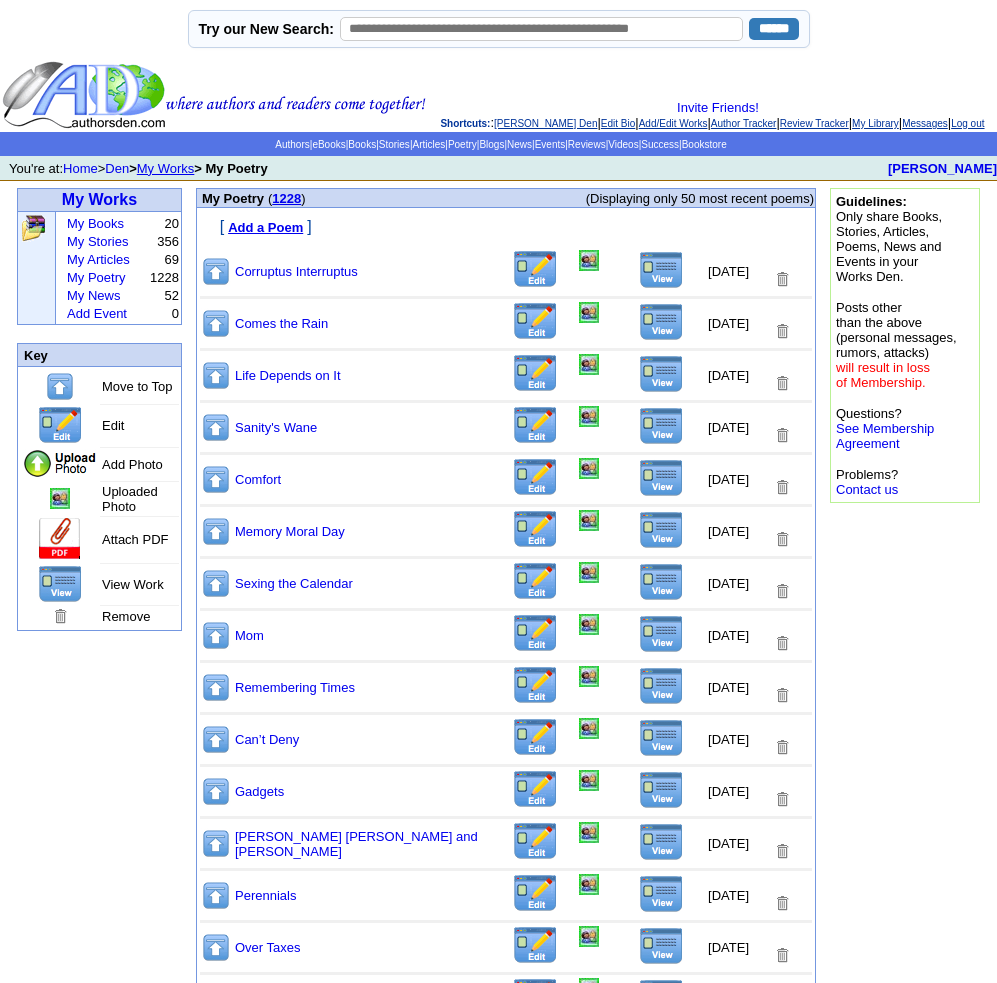 click on "Add a Poem" at bounding box center [265, 227] 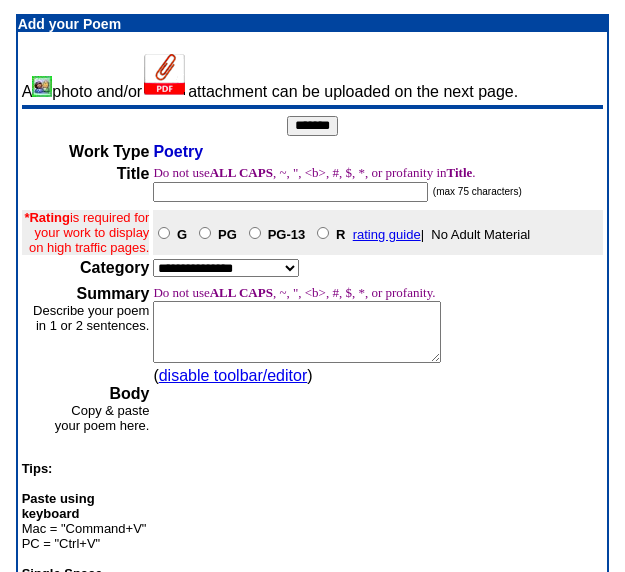 scroll, scrollTop: 0, scrollLeft: 0, axis: both 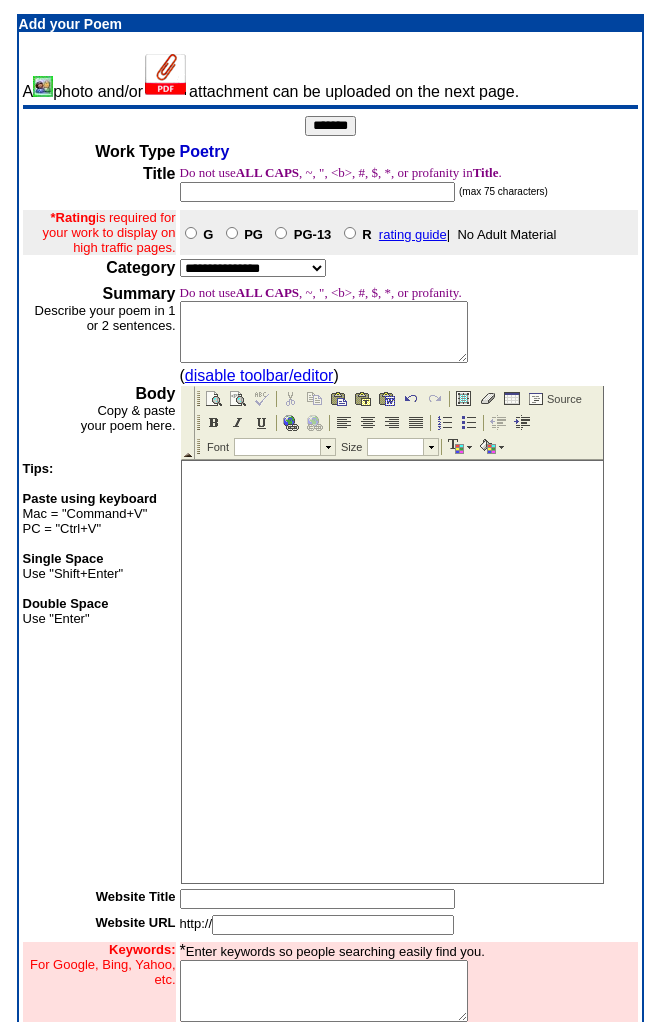 type 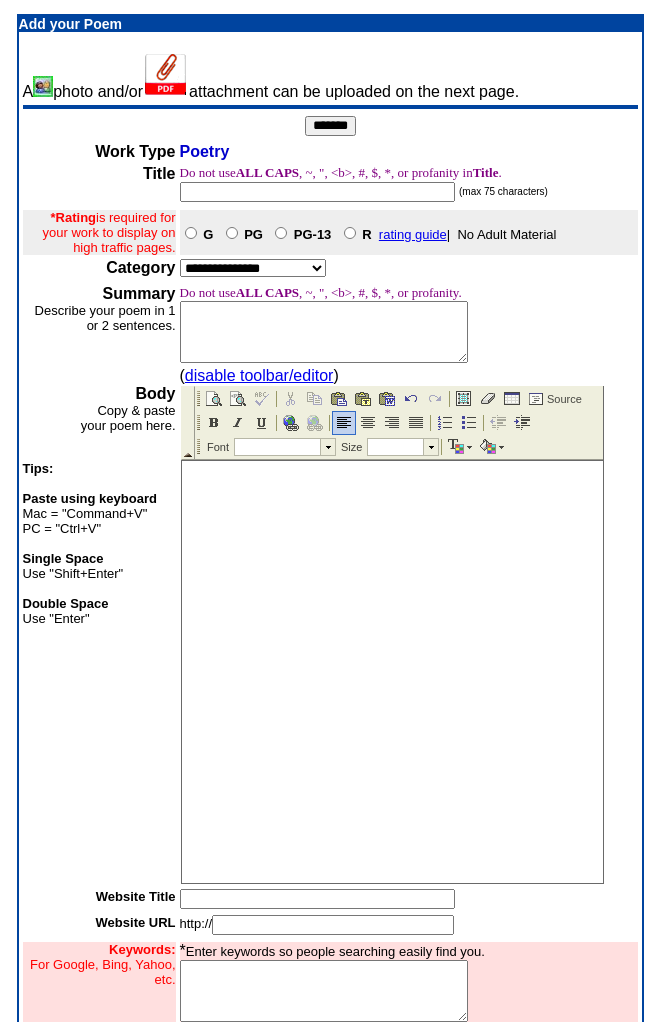 scroll, scrollTop: 731, scrollLeft: 0, axis: vertical 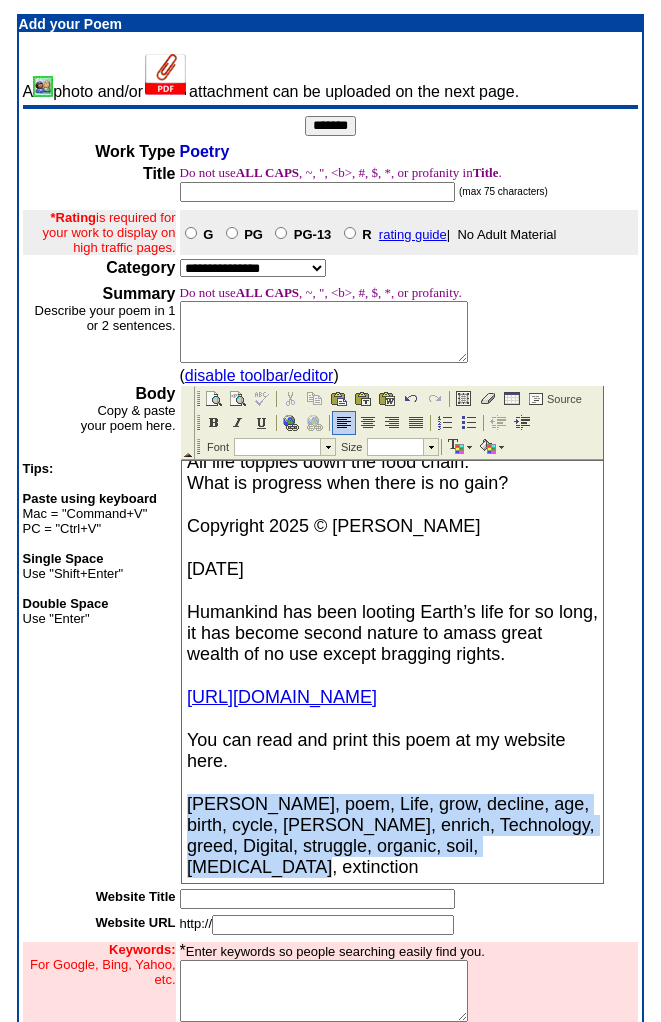 drag, startPoint x: 311, startPoint y: 858, endPoint x: 170, endPoint y: 798, distance: 153.2351 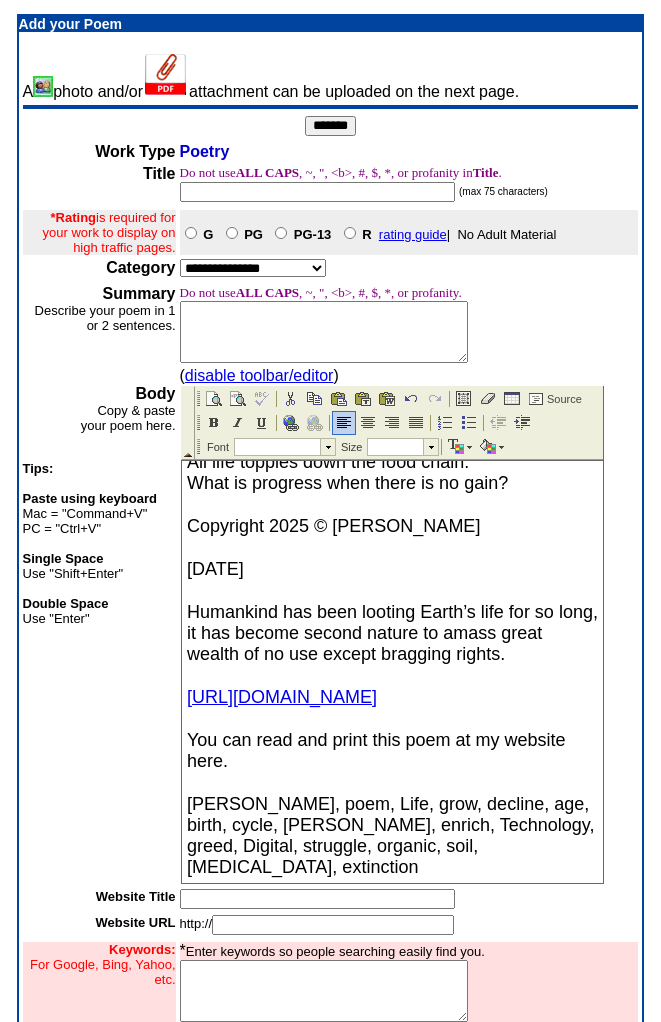 scroll, scrollTop: 668, scrollLeft: 0, axis: vertical 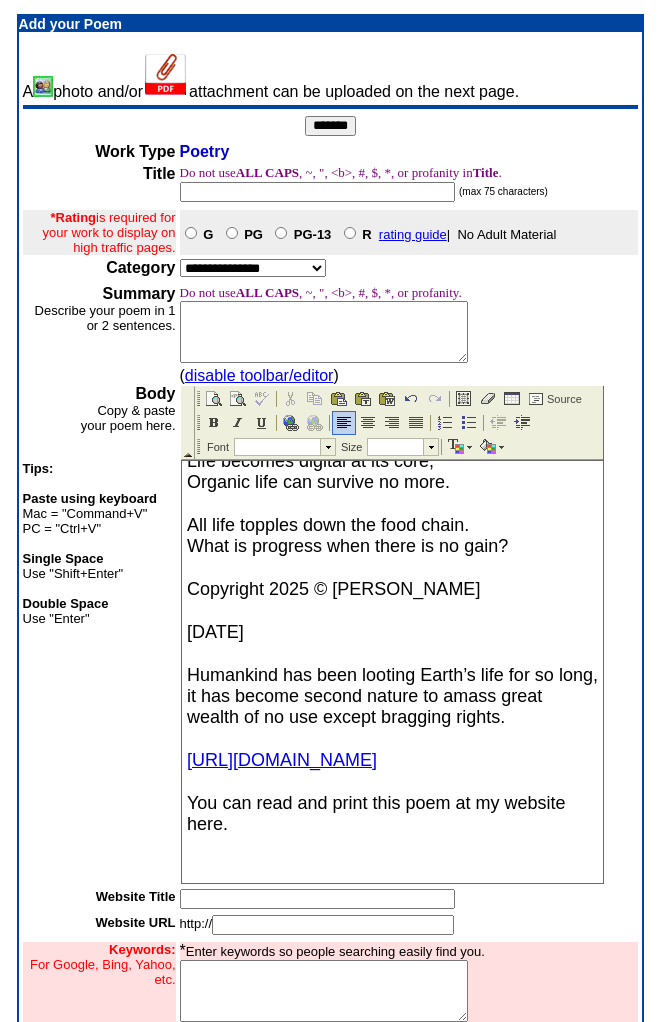 click at bounding box center (324, 991) 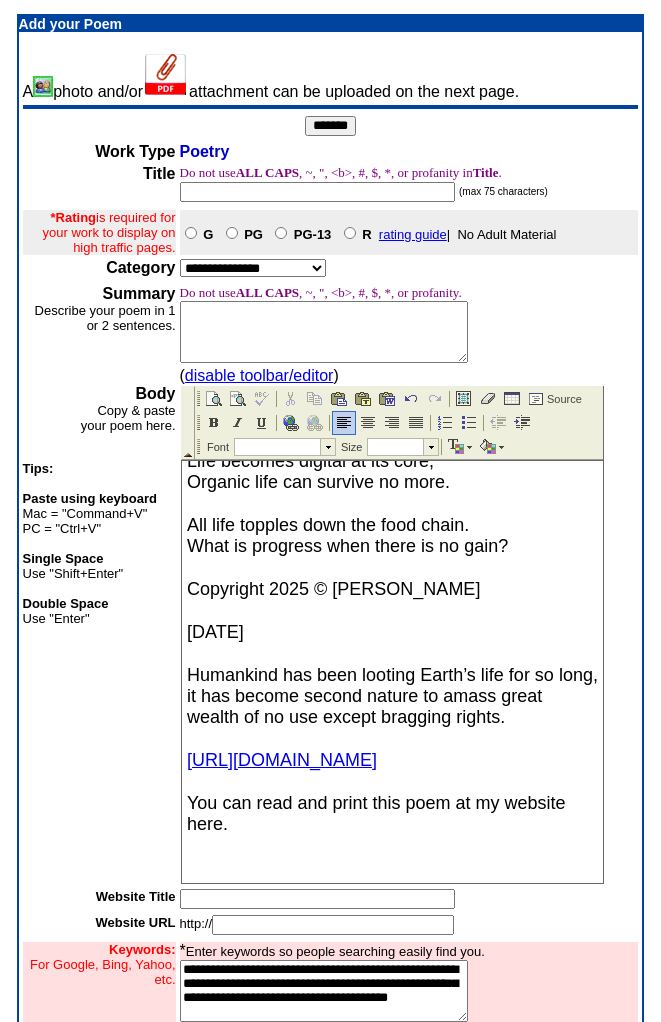 type on "**********" 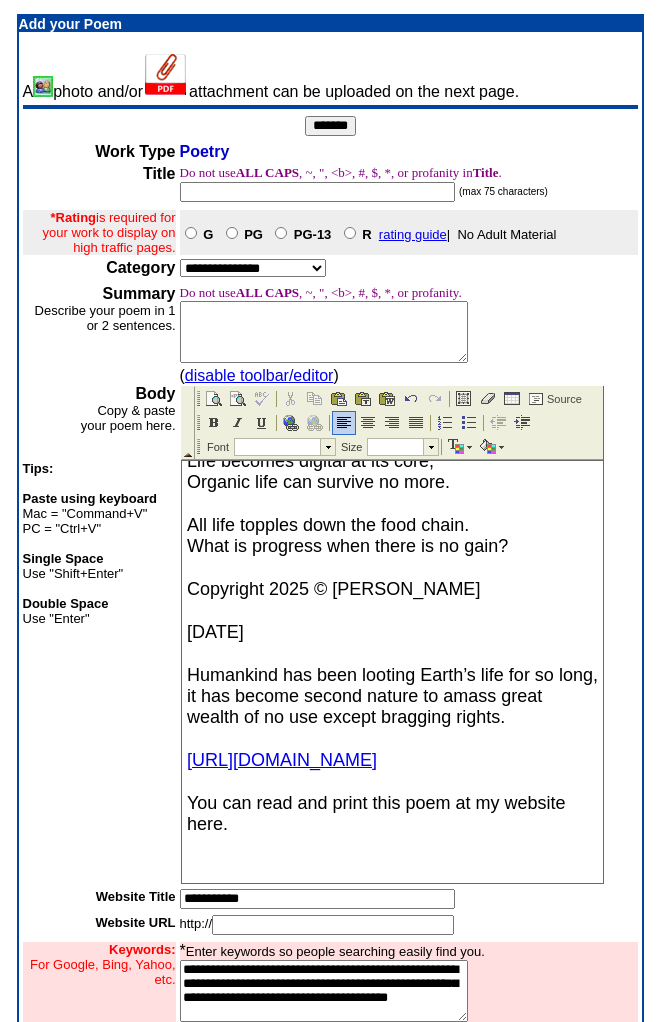 type on "**********" 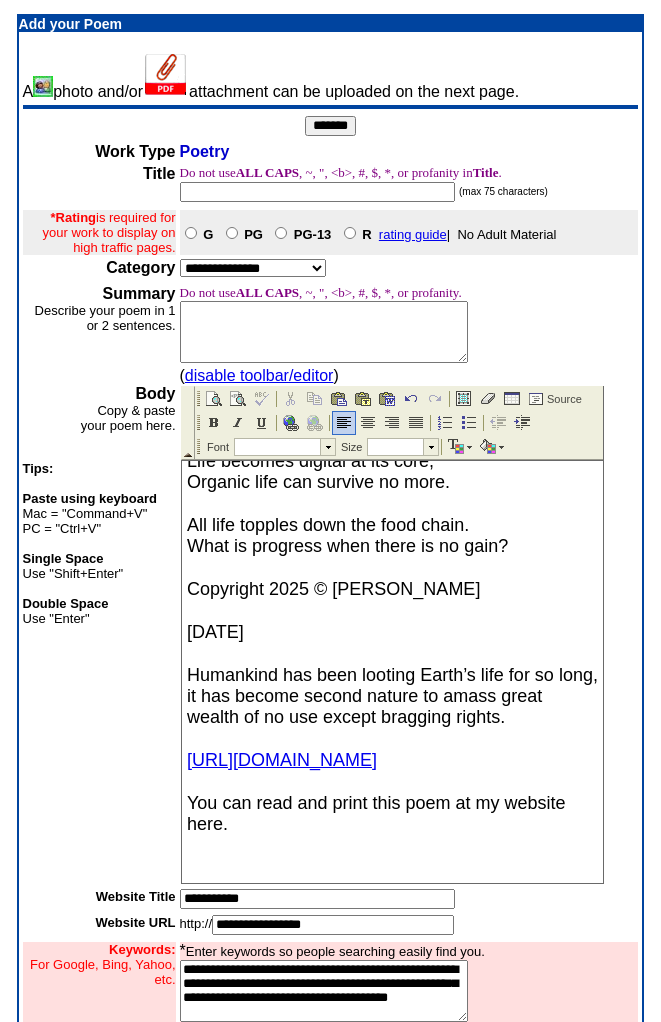 type on "**********" 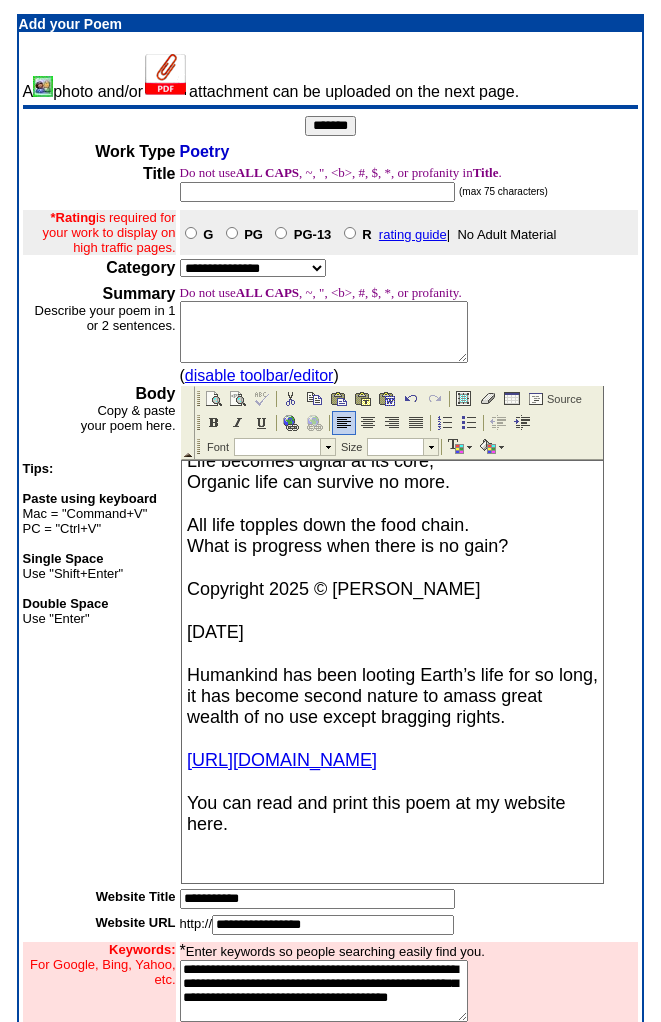 drag, startPoint x: 539, startPoint y: 755, endPoint x: 525, endPoint y: 745, distance: 17.20465 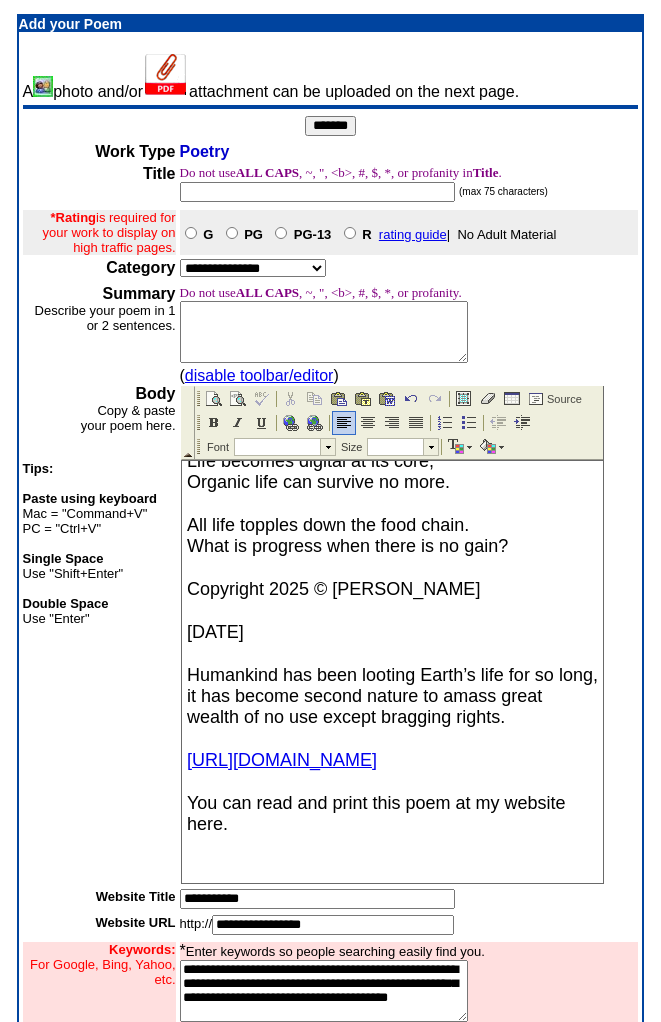 drag, startPoint x: 509, startPoint y: 749, endPoint x: 191, endPoint y: 753, distance: 318.02515 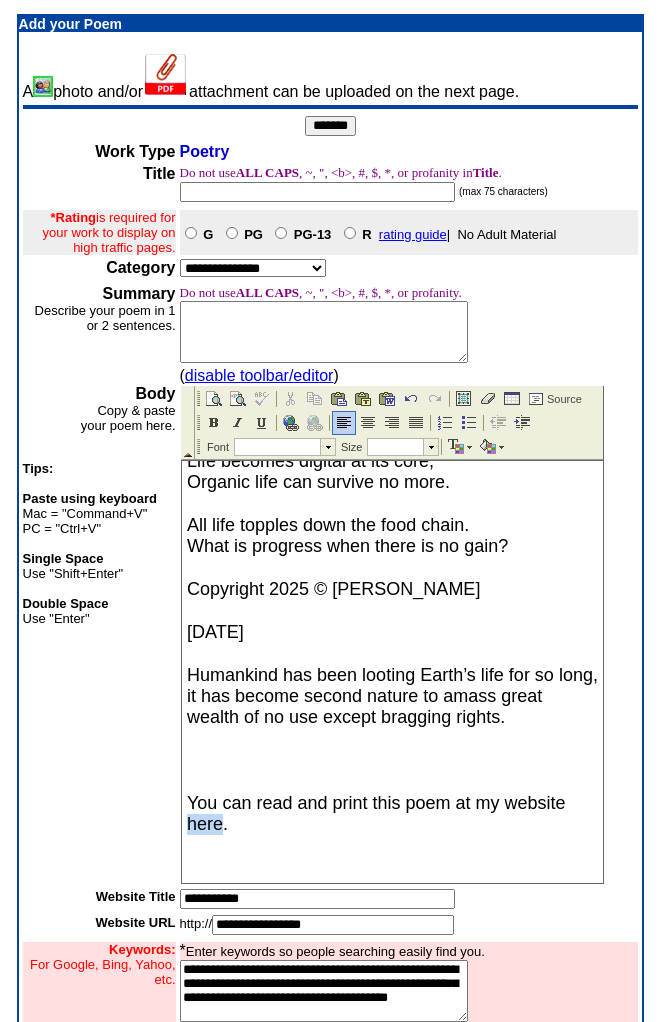 drag, startPoint x: 221, startPoint y: 817, endPoint x: 199, endPoint y: 808, distance: 23.769728 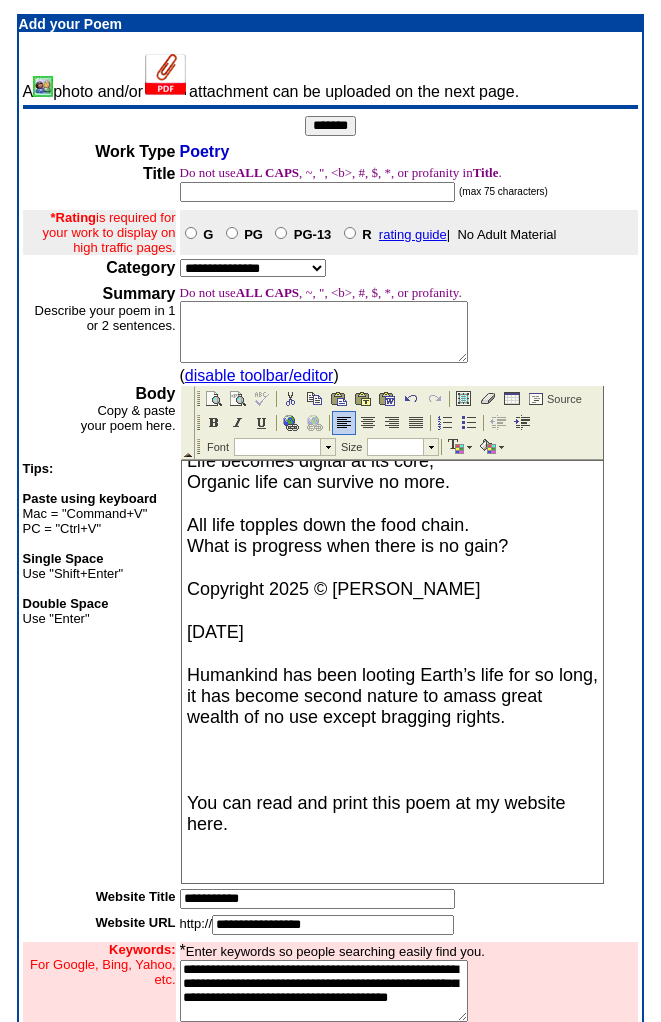 drag, startPoint x: 281, startPoint y: 851, endPoint x: 271, endPoint y: 845, distance: 11.661903 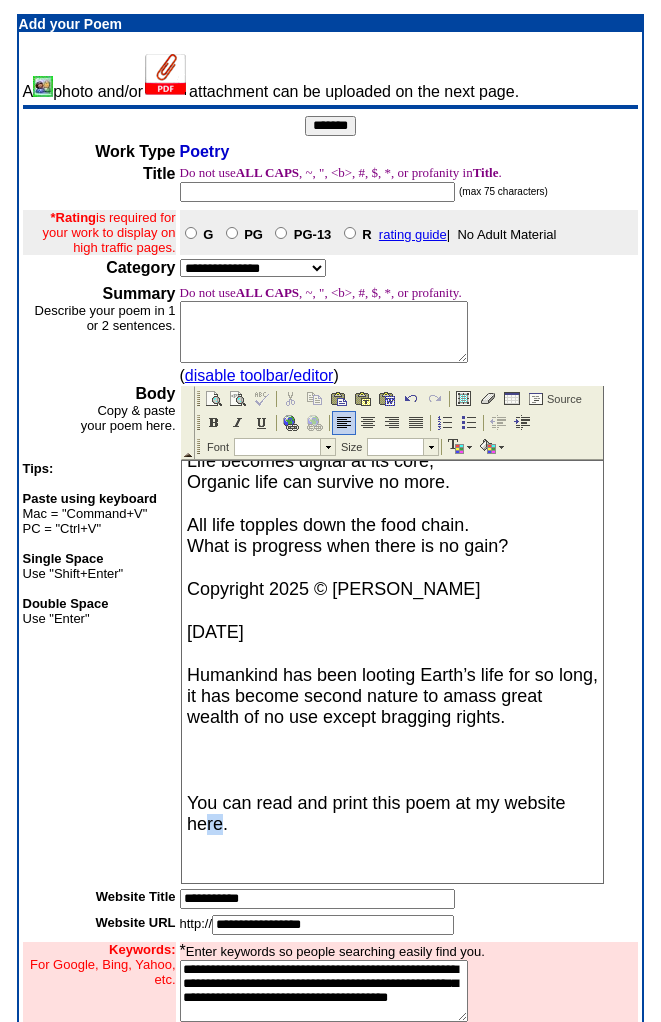 drag, startPoint x: 223, startPoint y: 817, endPoint x: 206, endPoint y: 815, distance: 17.117243 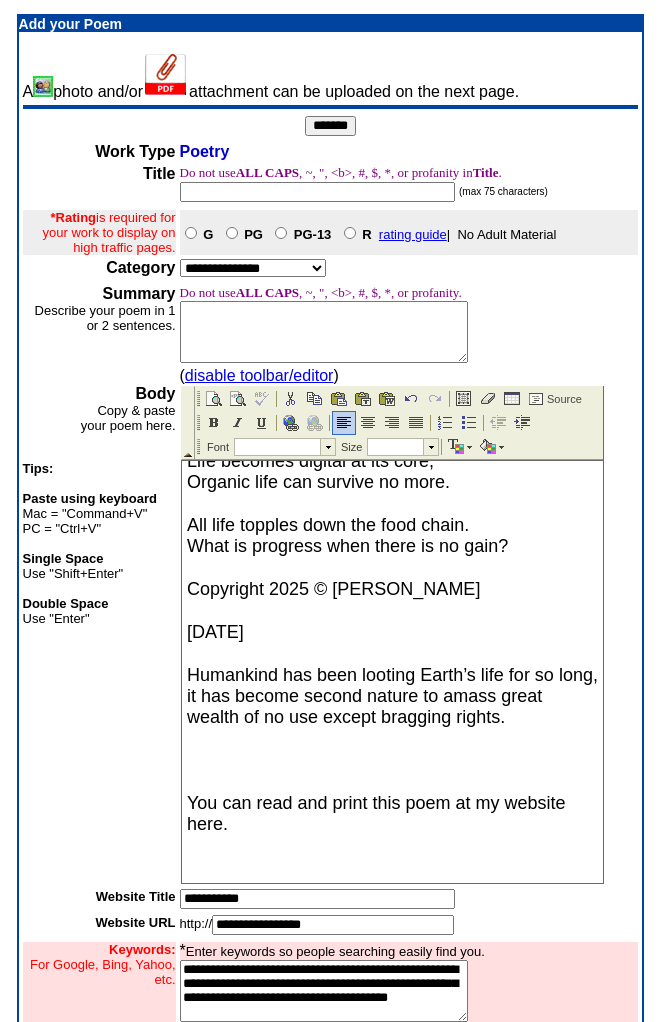 click at bounding box center [391, 846] 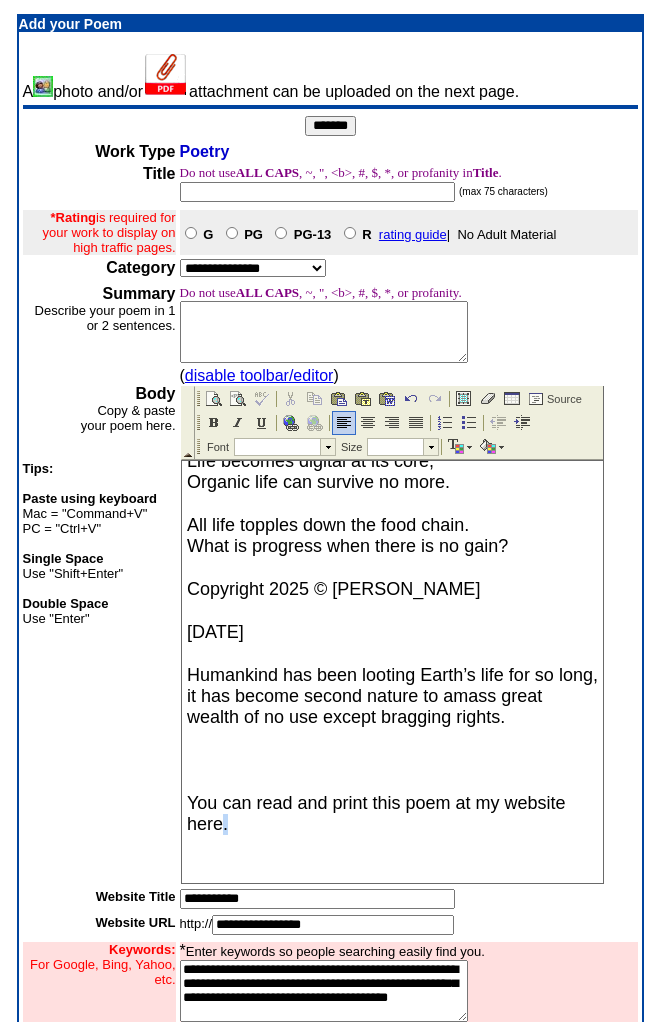 click on "You can read and print this poem at my website here." at bounding box center [391, 814] 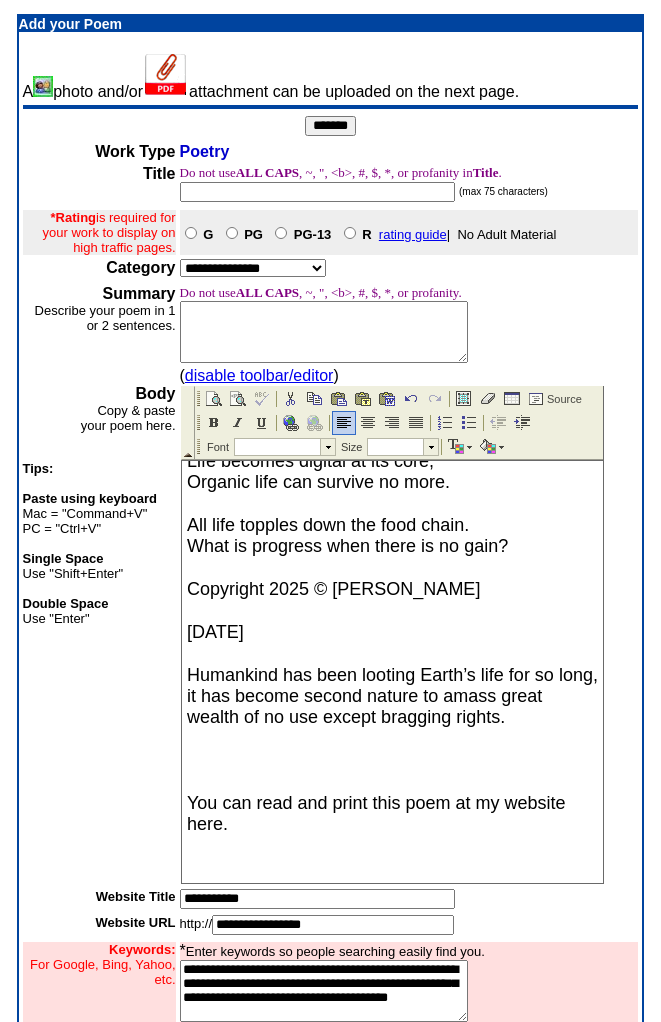 click on "You can read and print this poem at my website here." at bounding box center [391, 814] 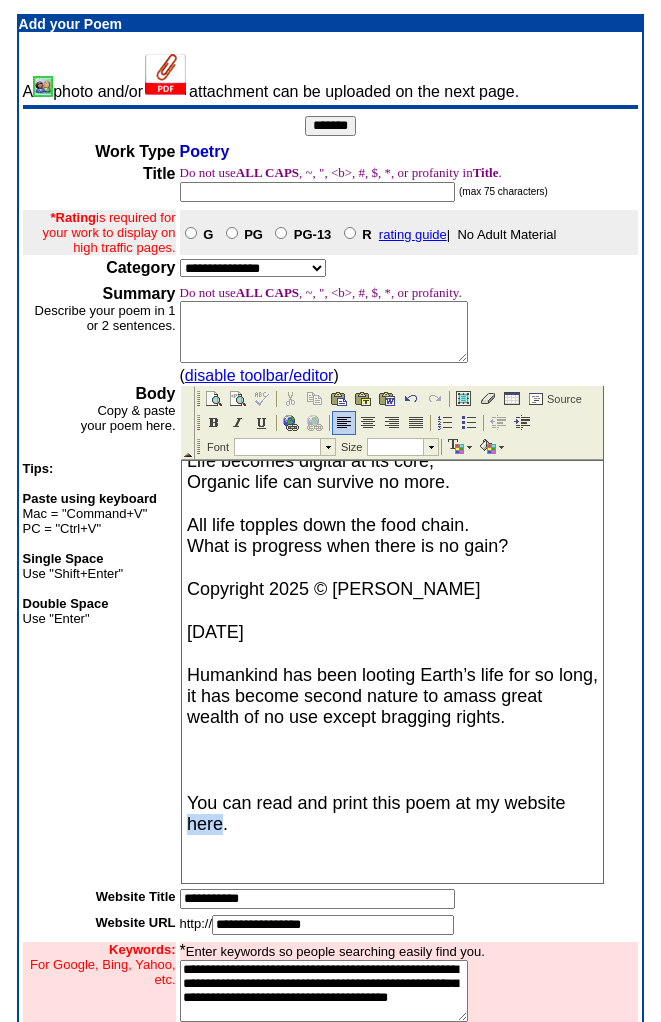 click on "You can read and print this poem at my website here." at bounding box center (391, 814) 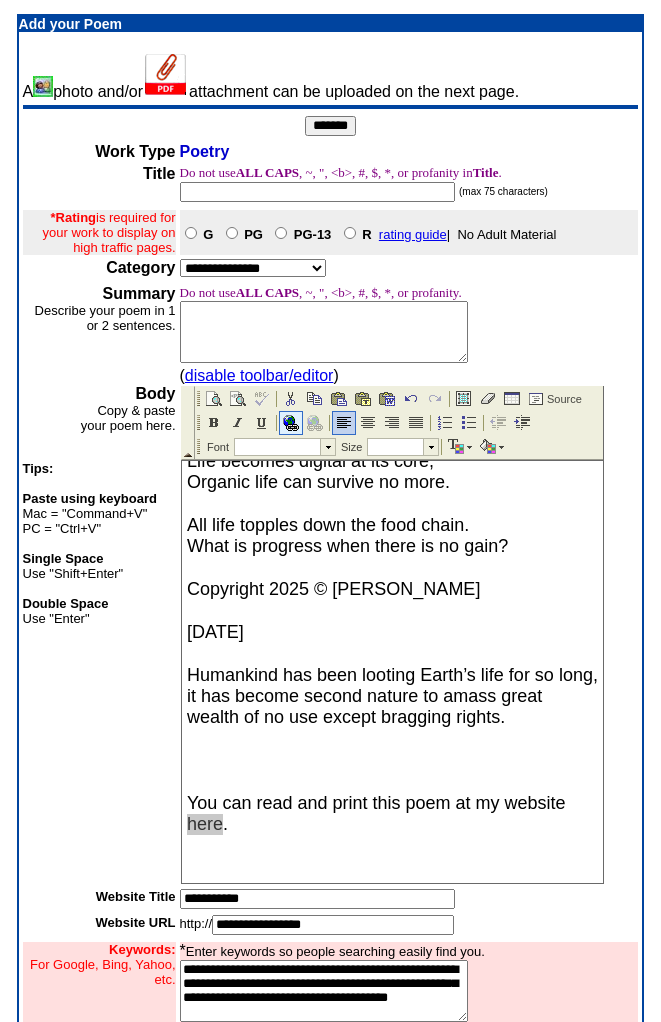 click at bounding box center [290, 423] 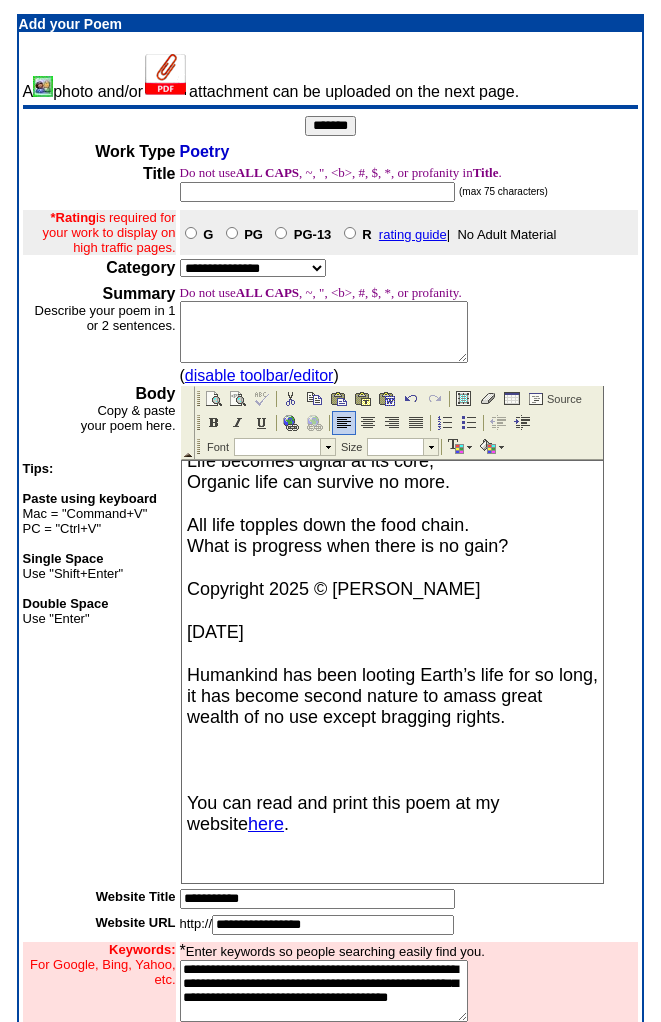 click at bounding box center [391, 867] 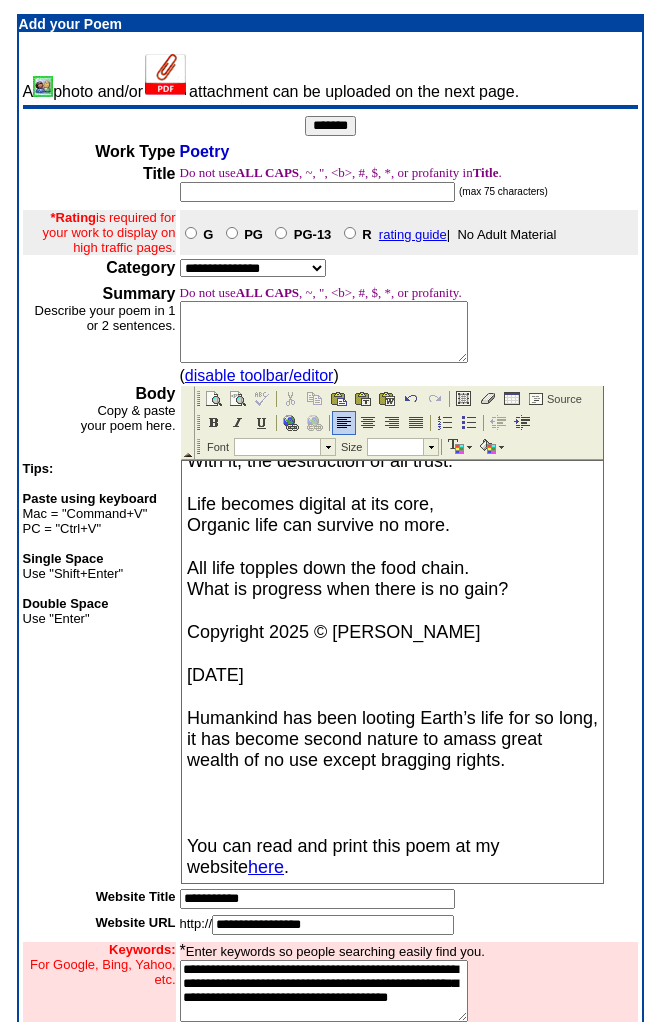 scroll, scrollTop: 625, scrollLeft: 0, axis: vertical 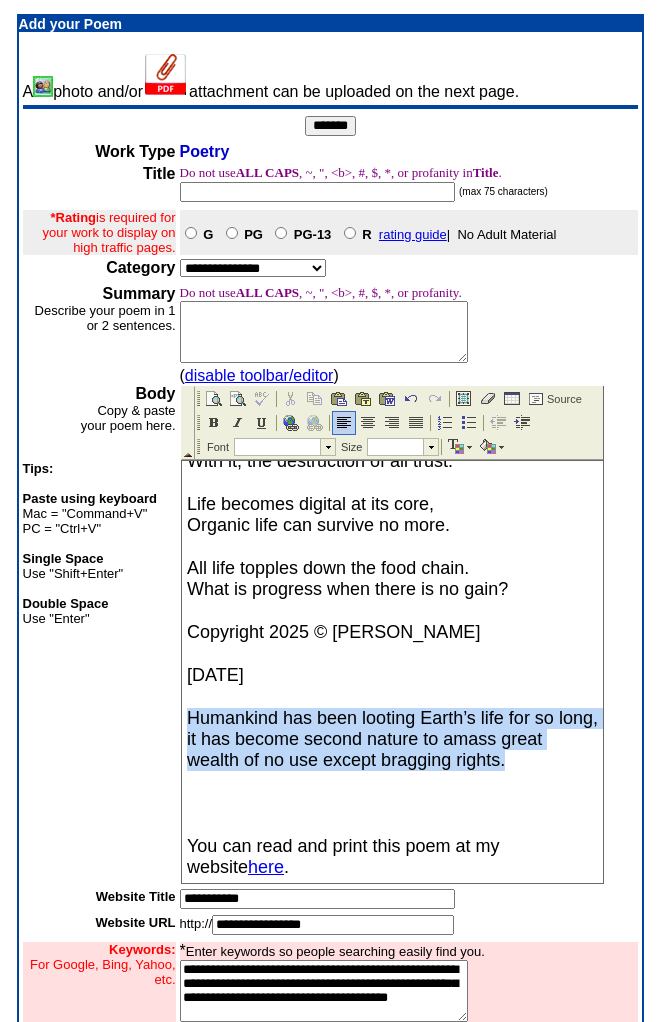 drag, startPoint x: 564, startPoint y: 749, endPoint x: 151, endPoint y: 704, distance: 415.44434 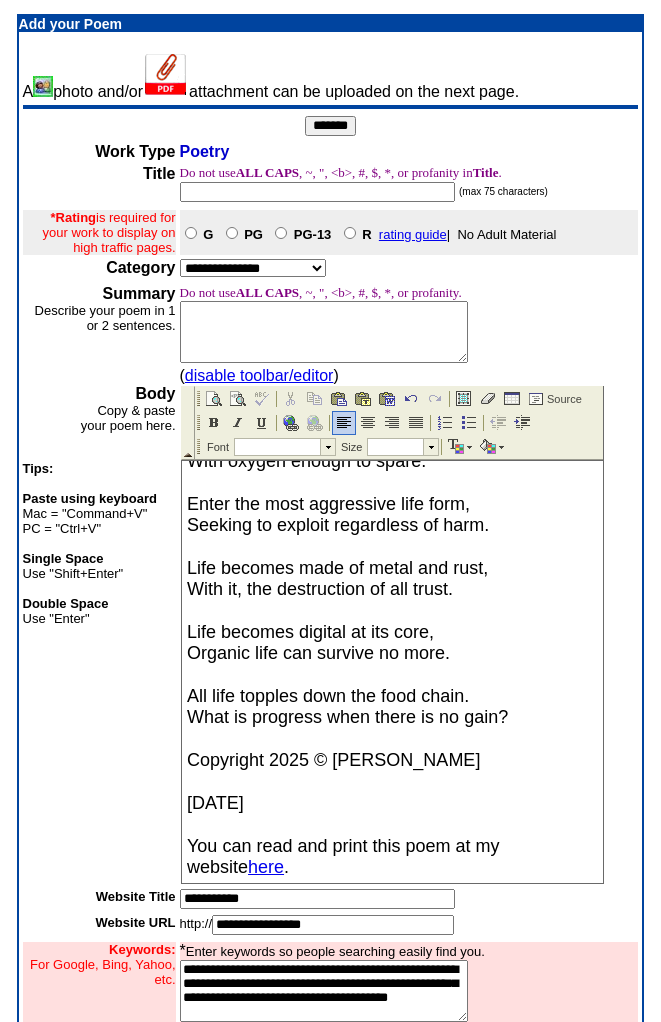 scroll, scrollTop: 497, scrollLeft: 0, axis: vertical 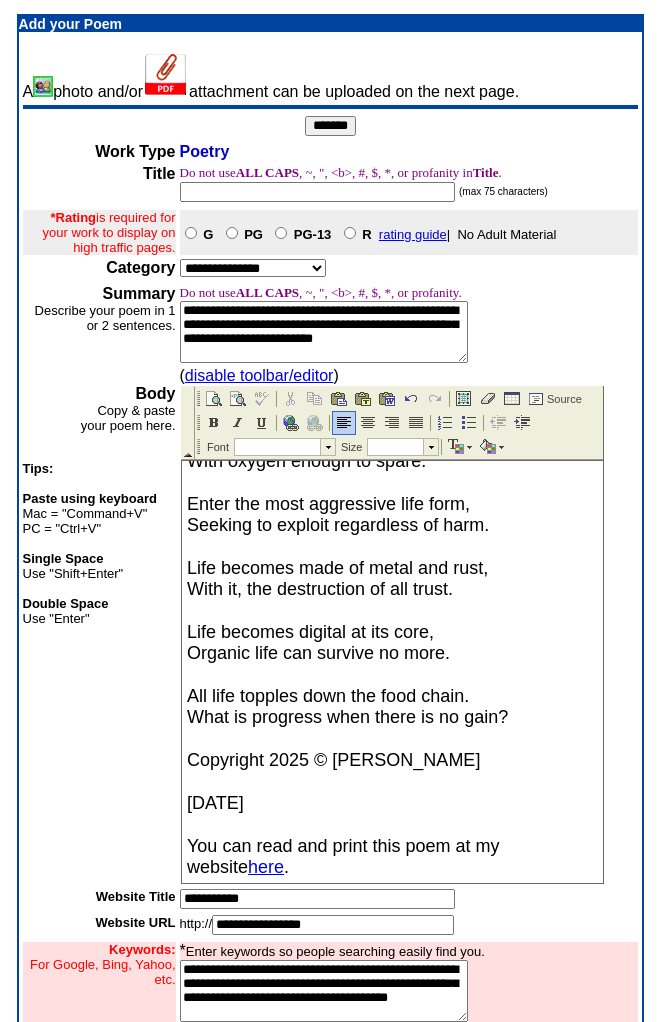 type on "**********" 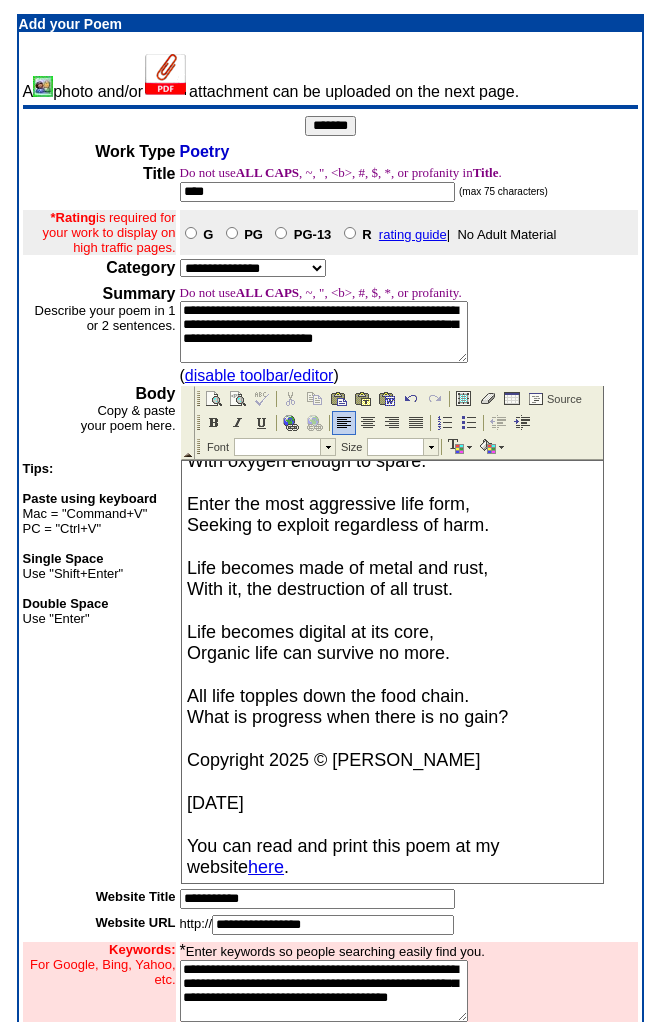 type on "****" 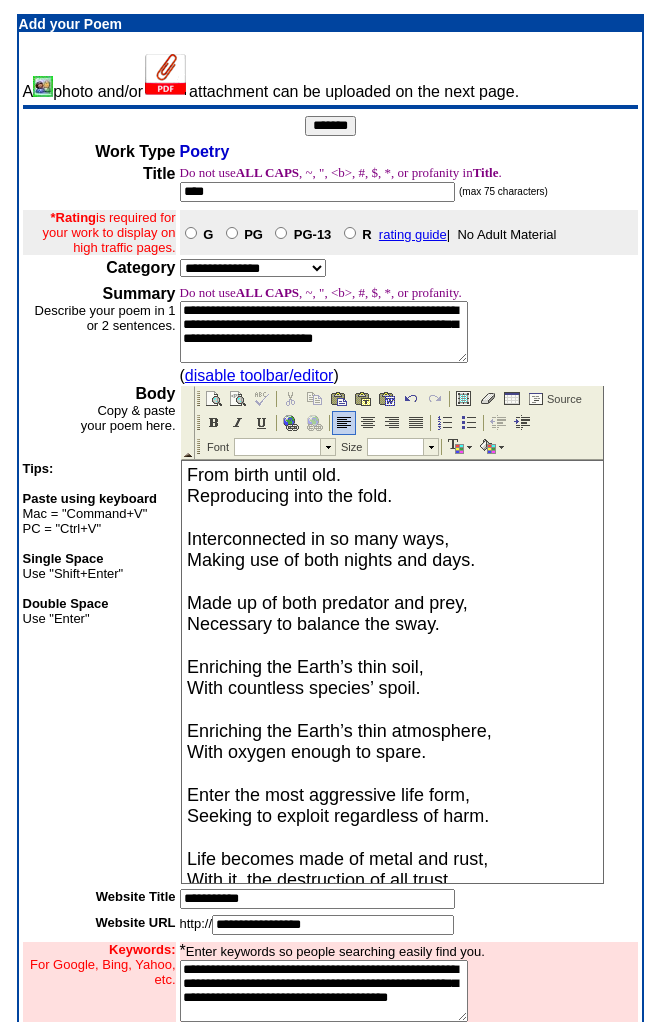scroll, scrollTop: 115, scrollLeft: 0, axis: vertical 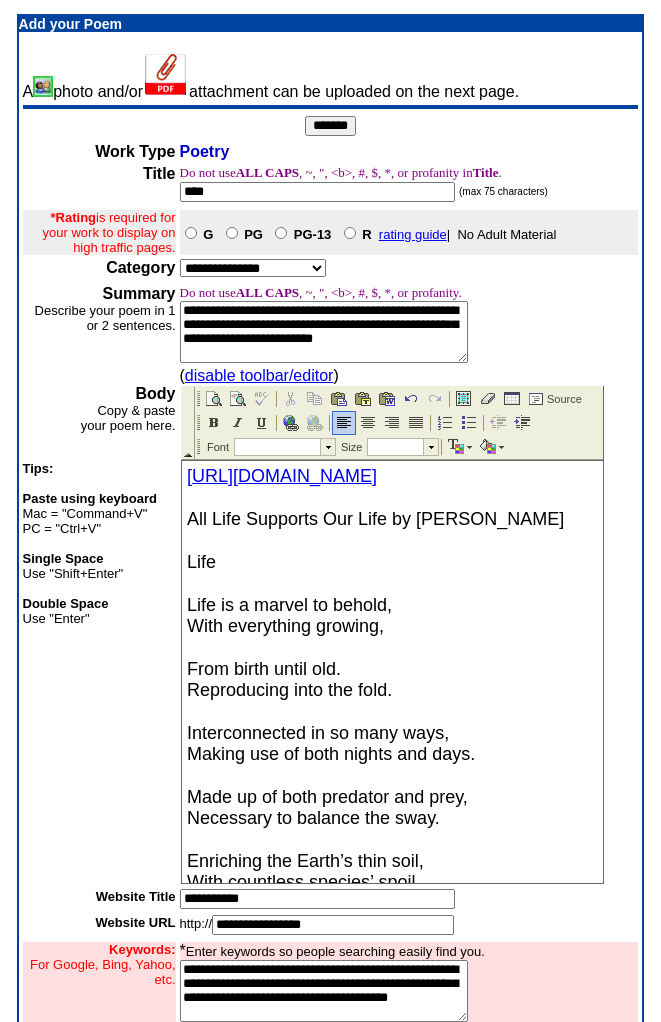 drag, startPoint x: 557, startPoint y: 481, endPoint x: 182, endPoint y: 477, distance: 375.02133 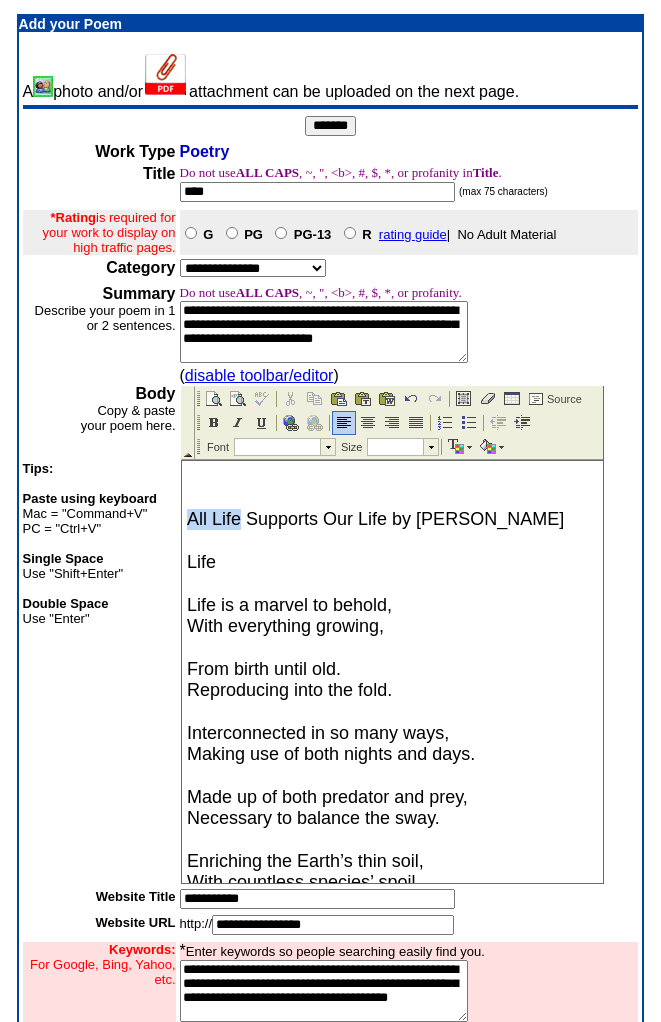 drag, startPoint x: 239, startPoint y: 512, endPoint x: 170, endPoint y: 513, distance: 69.00725 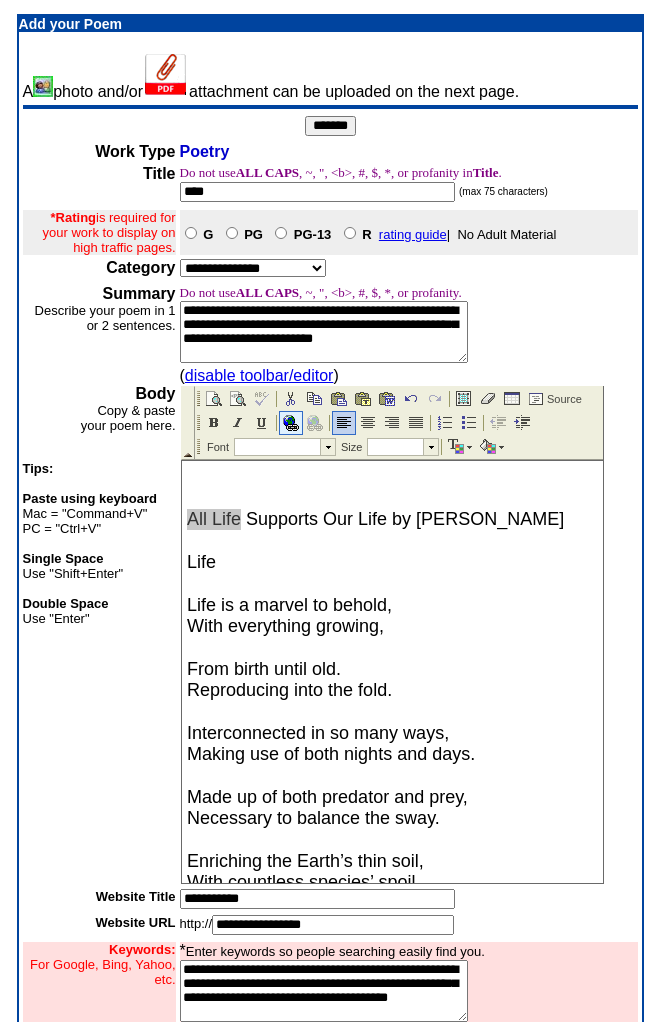 click at bounding box center (290, 423) 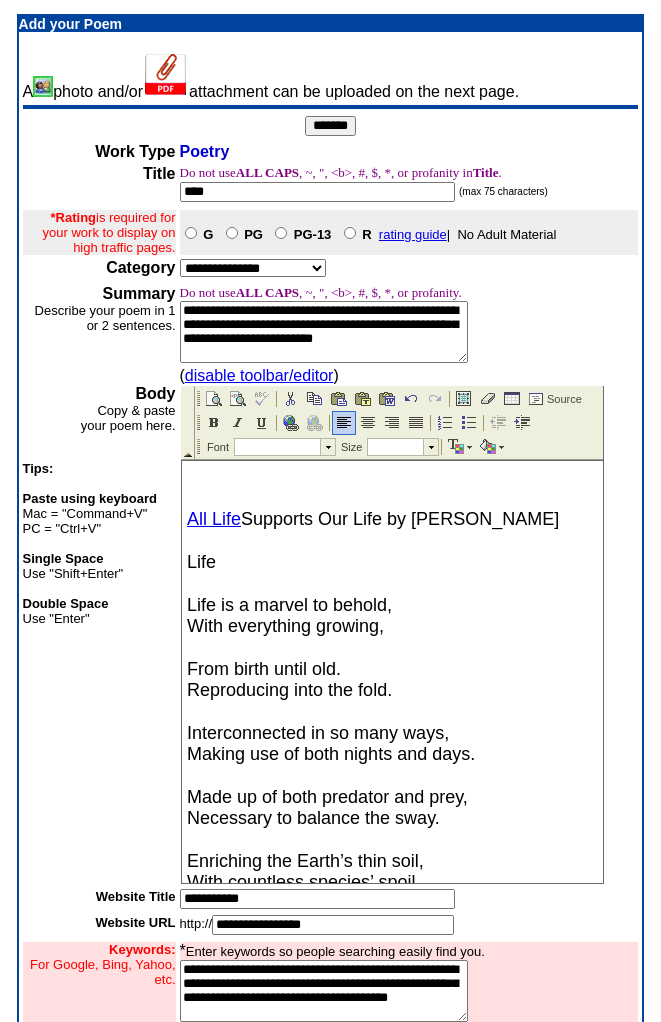 click at bounding box center (391, 498) 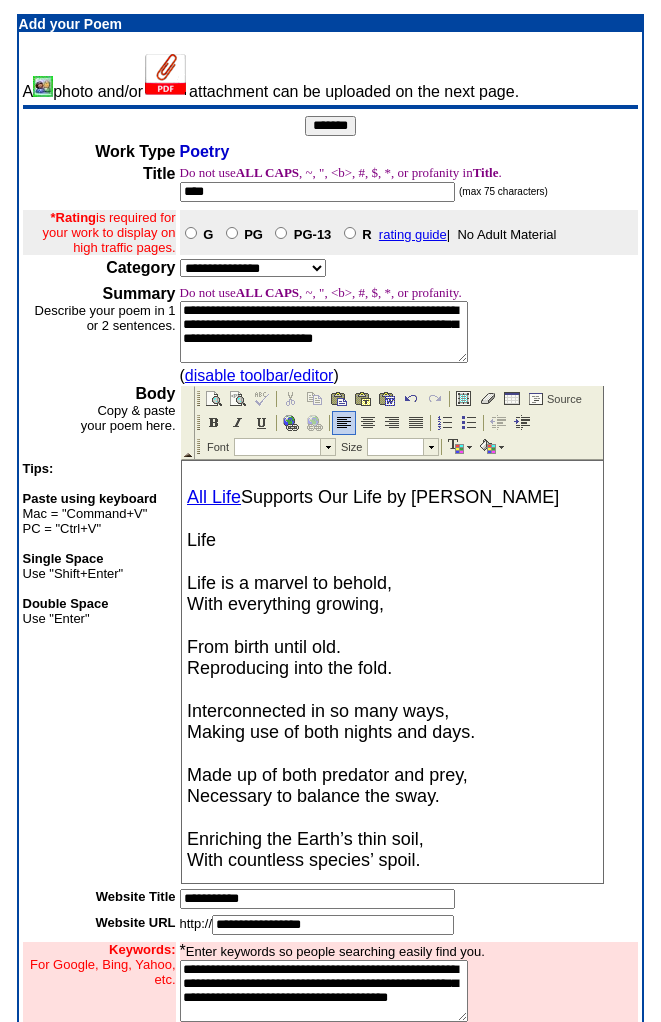 click on "All Life  Supports Our Life by Ron AI" at bounding box center [391, 497] 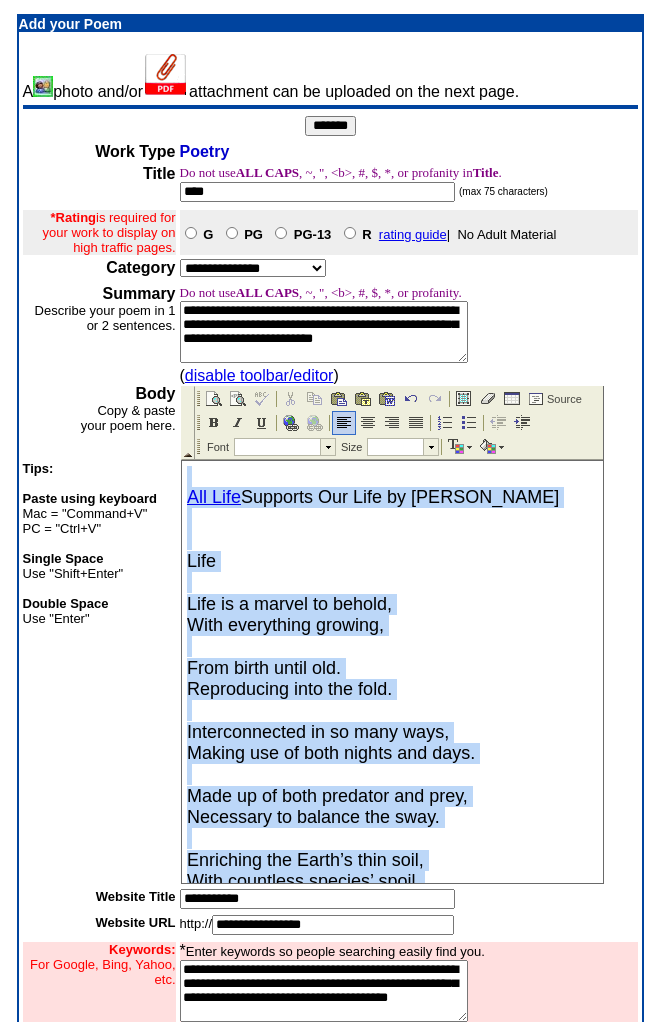 scroll, scrollTop: 496, scrollLeft: 0, axis: vertical 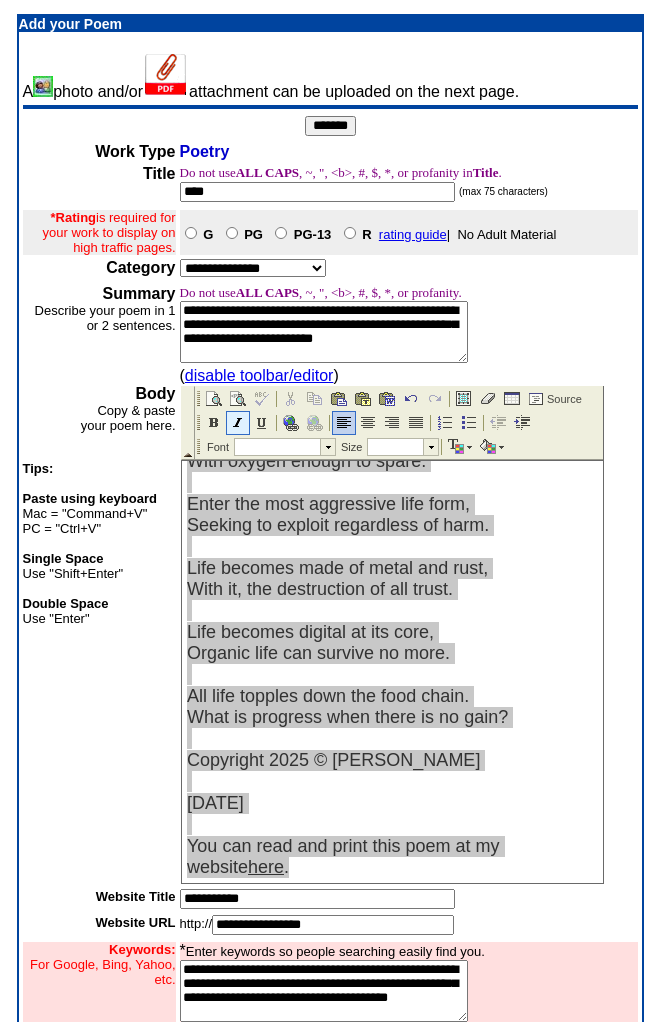 click at bounding box center (237, 423) 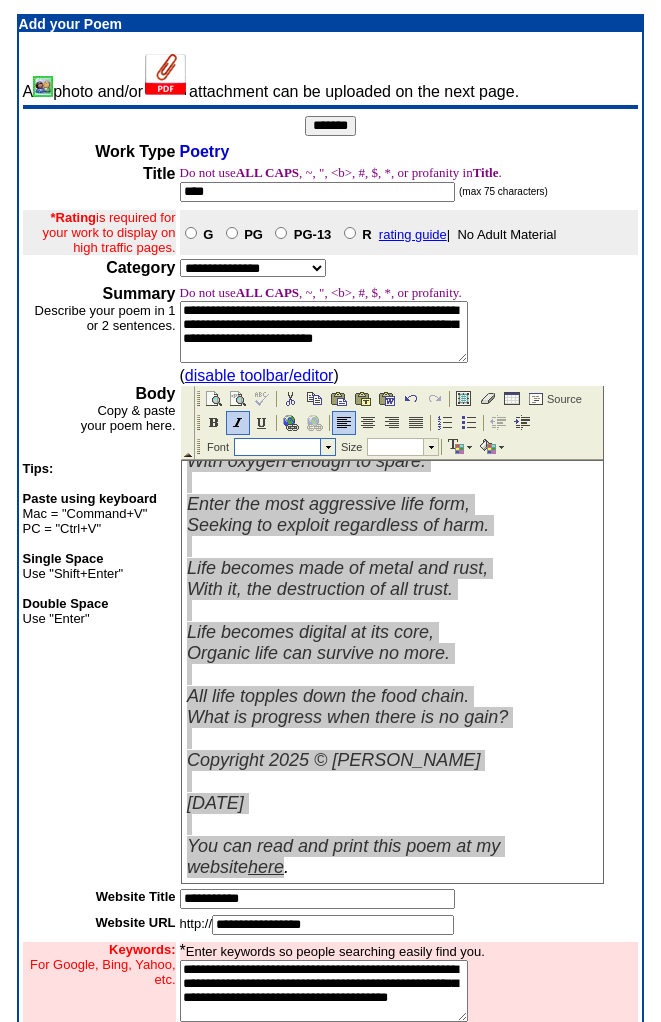 click at bounding box center (326, 447) 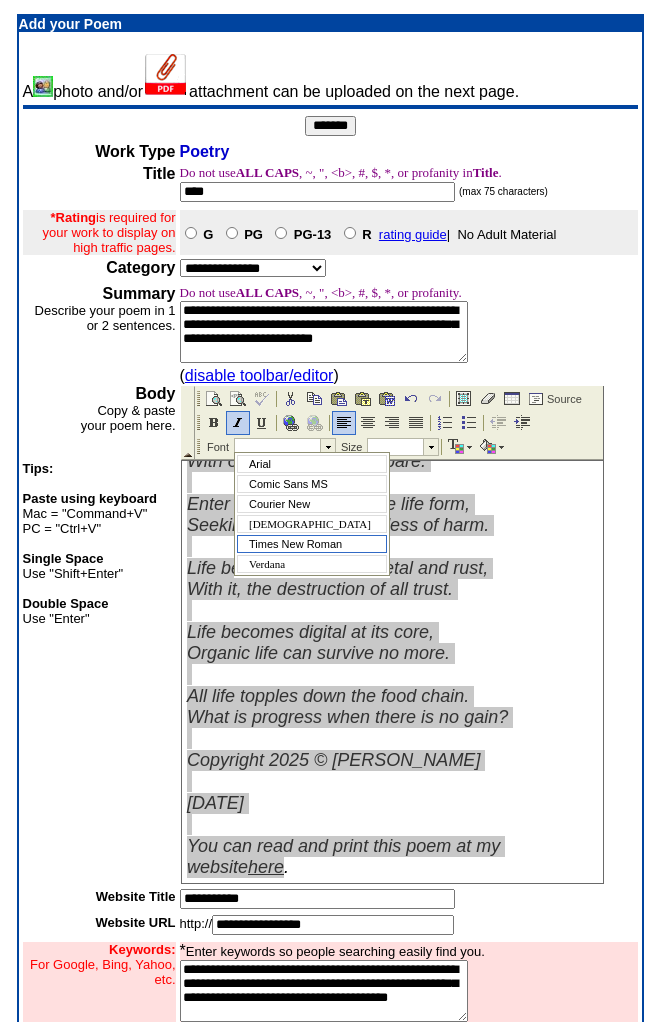 click on "Times New Roman" at bounding box center (312, 544) 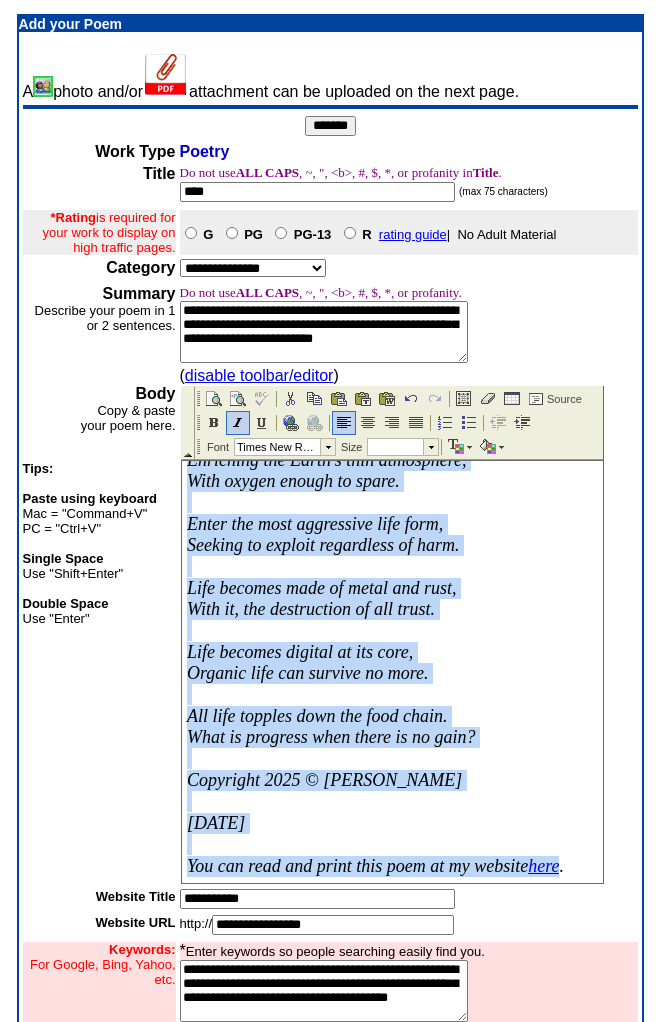 scroll, scrollTop: 476, scrollLeft: 0, axis: vertical 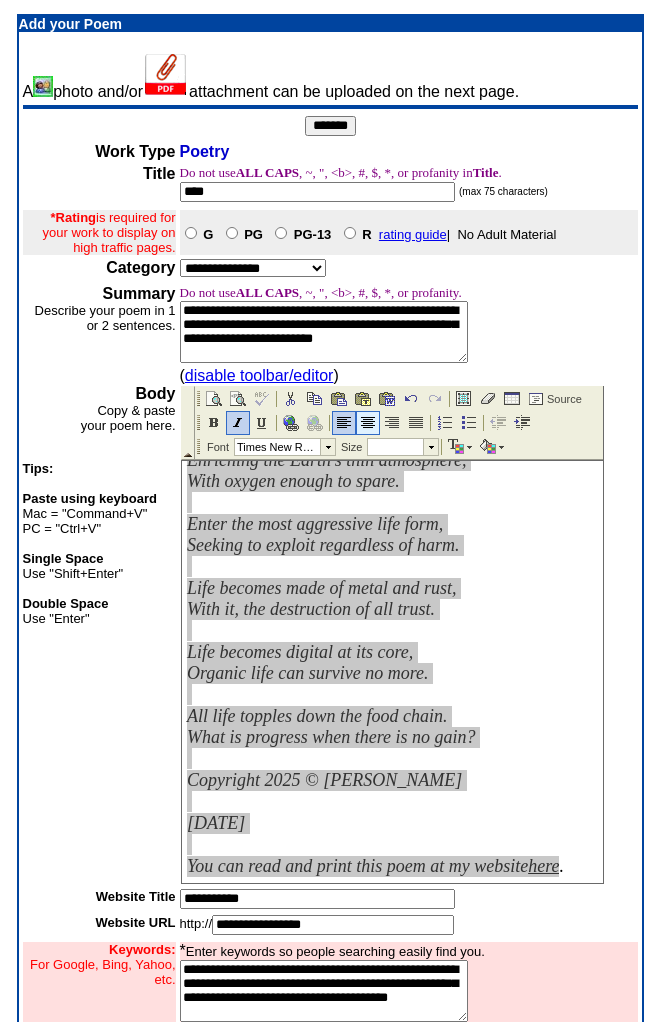 click at bounding box center (367, 423) 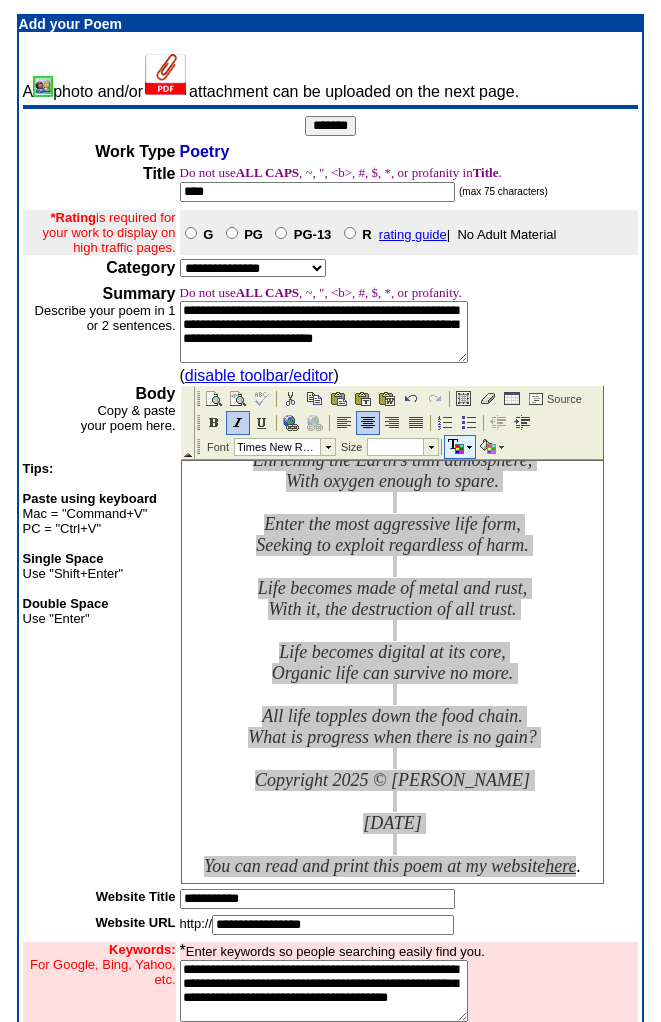 click at bounding box center [455, 447] 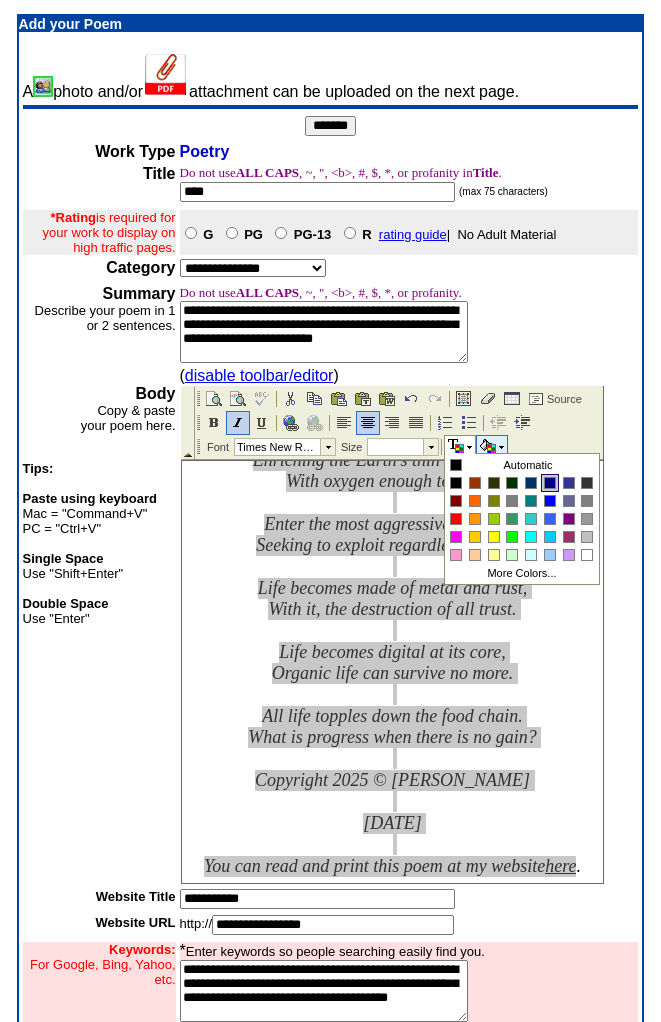 drag, startPoint x: 546, startPoint y: 483, endPoint x: 808, endPoint y: 479, distance: 262.03052 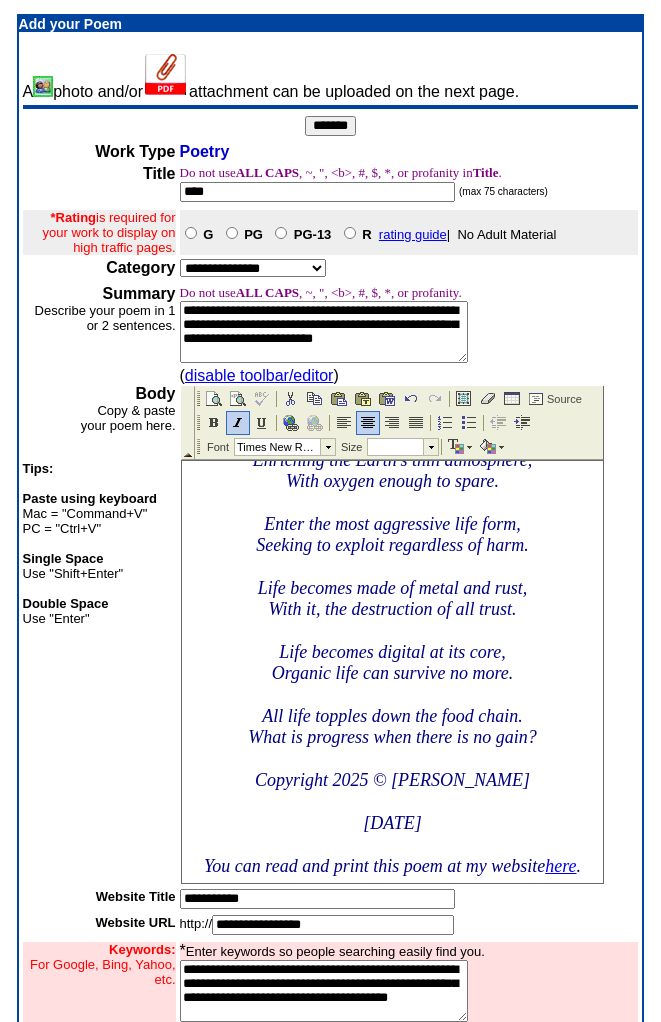 click on "6/3/25" at bounding box center (391, 823) 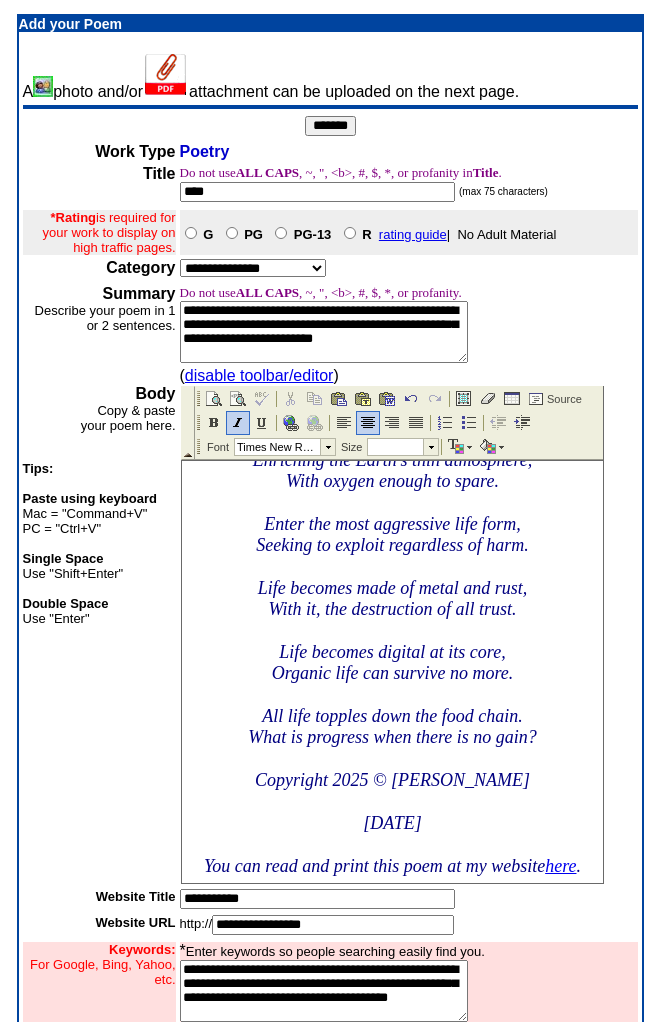drag, startPoint x: 517, startPoint y: 774, endPoint x: 249, endPoint y: 766, distance: 268.1194 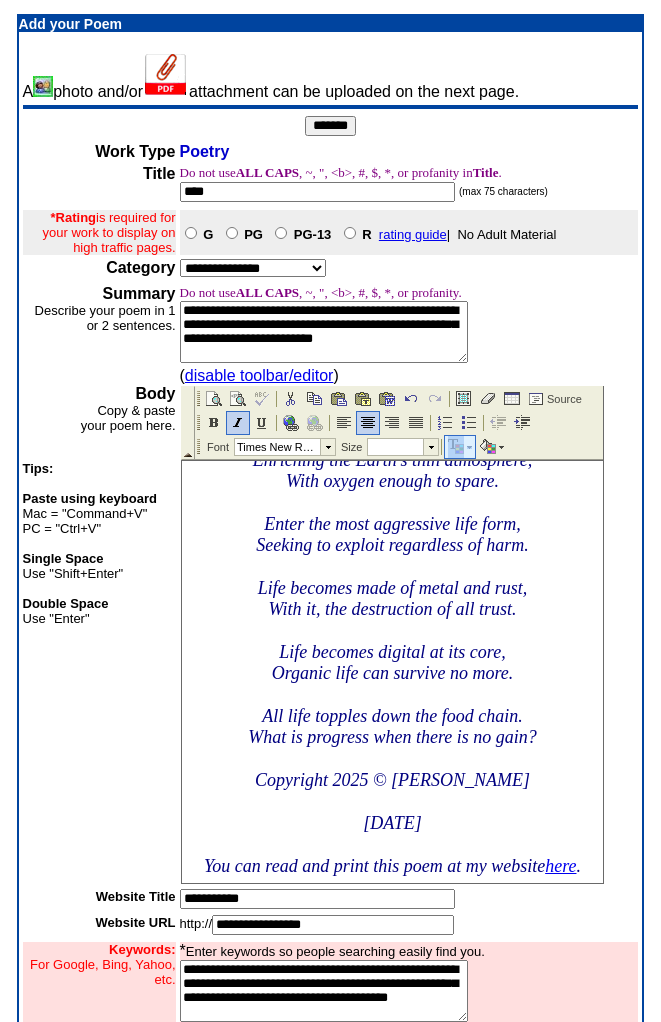 click at bounding box center (459, 447) 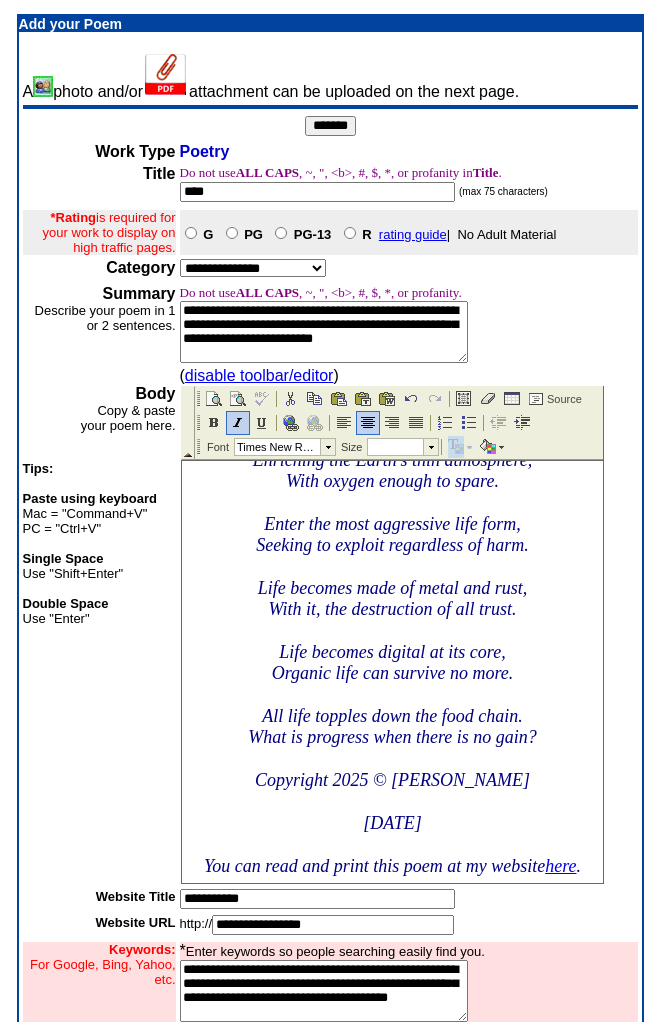 click at bounding box center [455, 447] 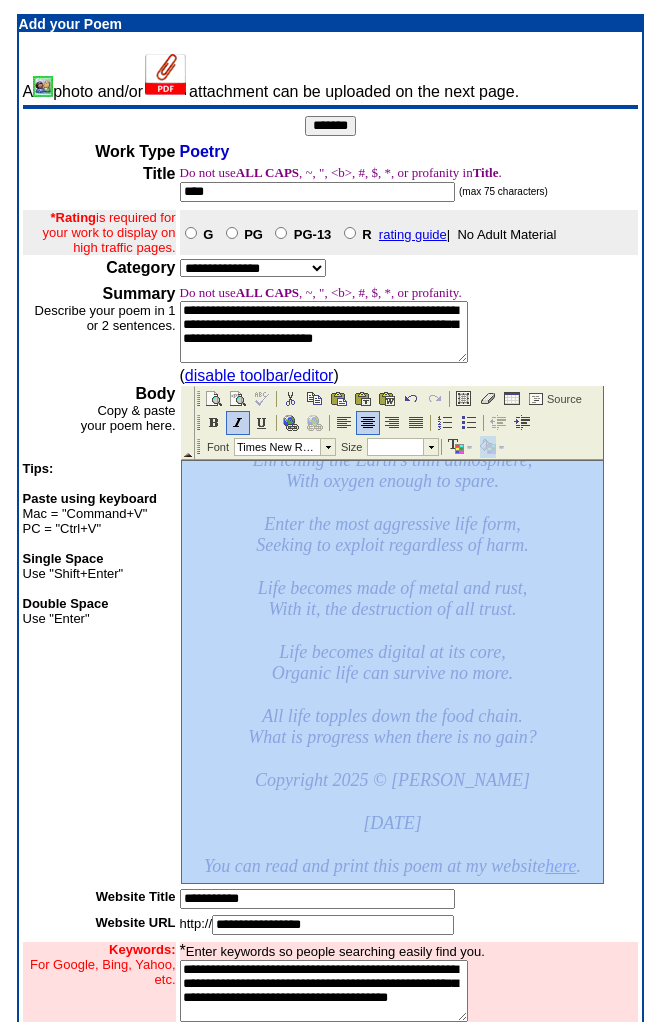 drag, startPoint x: 470, startPoint y: 529, endPoint x: 491, endPoint y: 463, distance: 69.260376 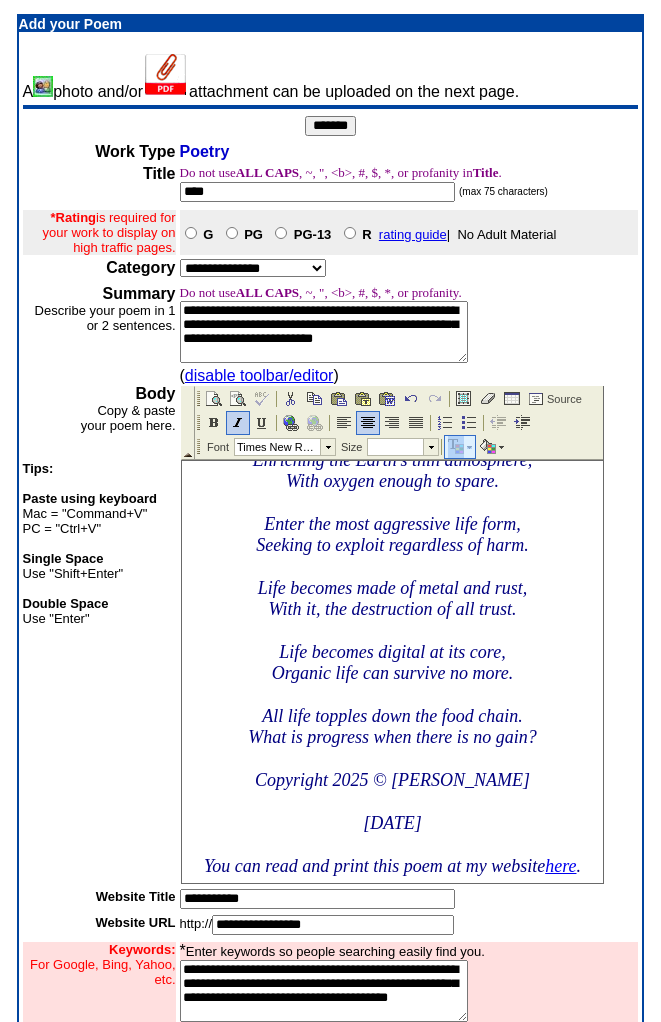 click at bounding box center [459, 447] 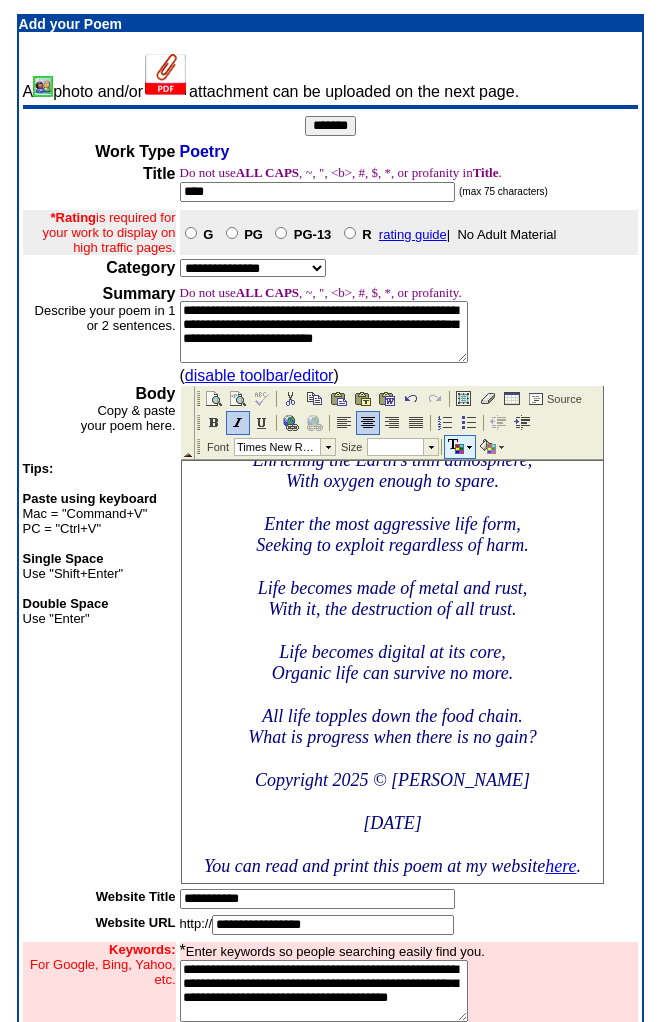 click at bounding box center (455, 447) 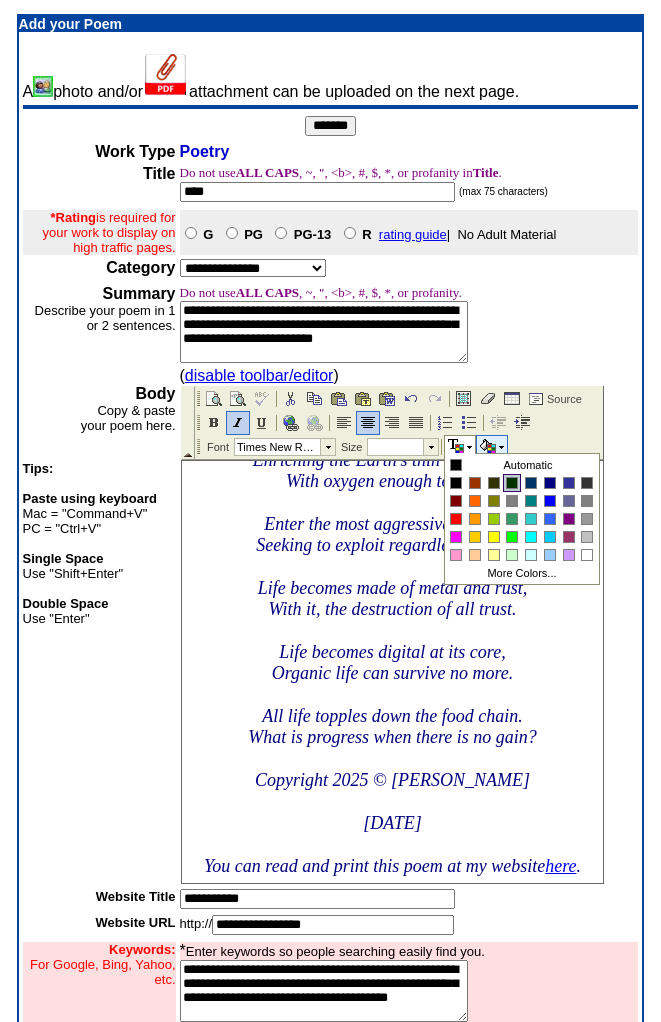 drag, startPoint x: 512, startPoint y: 474, endPoint x: 774, endPoint y: 470, distance: 262.03052 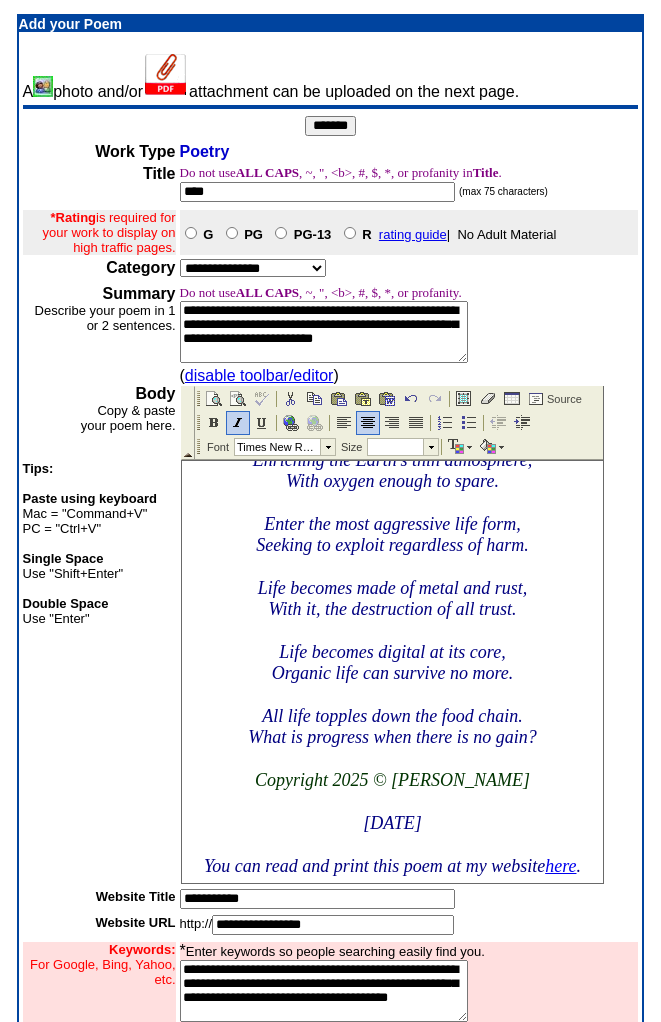 click at bounding box center [391, 503] 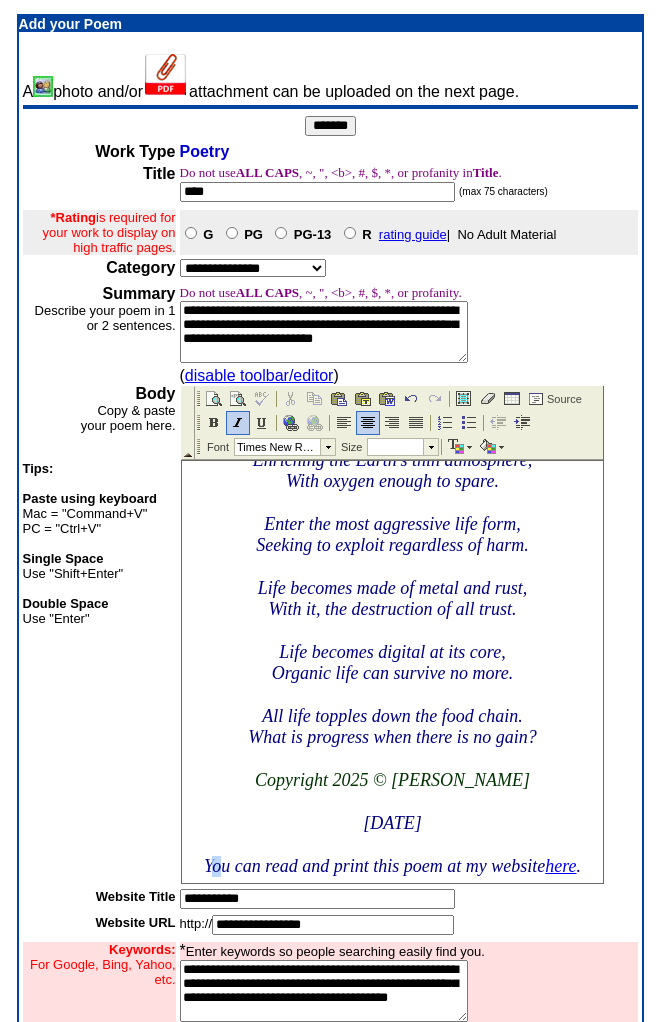 drag, startPoint x: 198, startPoint y: 860, endPoint x: 215, endPoint y: 861, distance: 17.029387 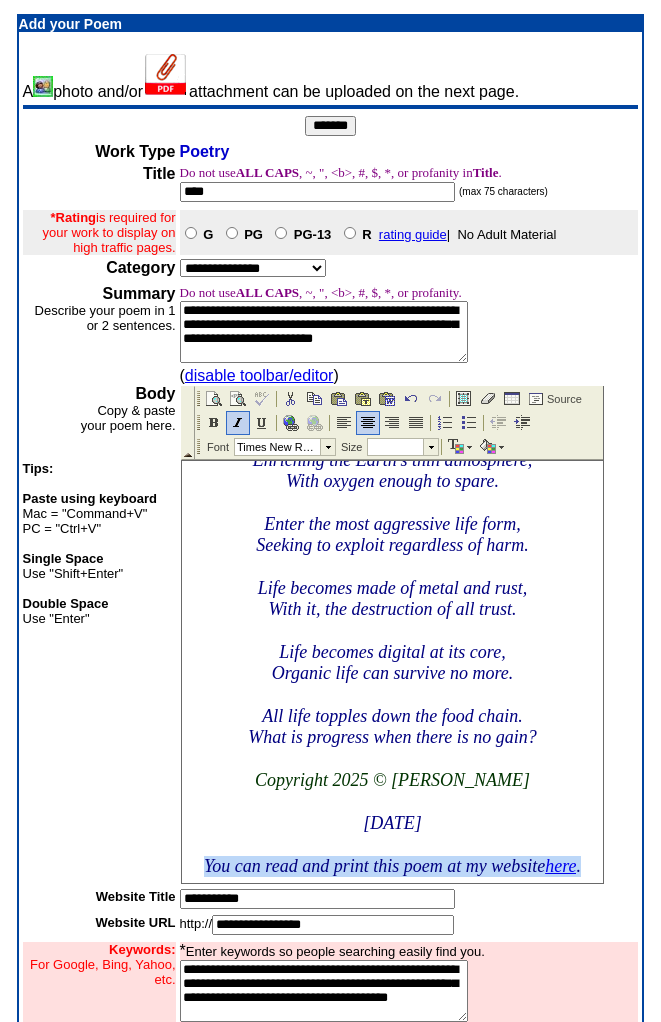 drag, startPoint x: 194, startPoint y: 853, endPoint x: 477, endPoint y: 875, distance: 283.85382 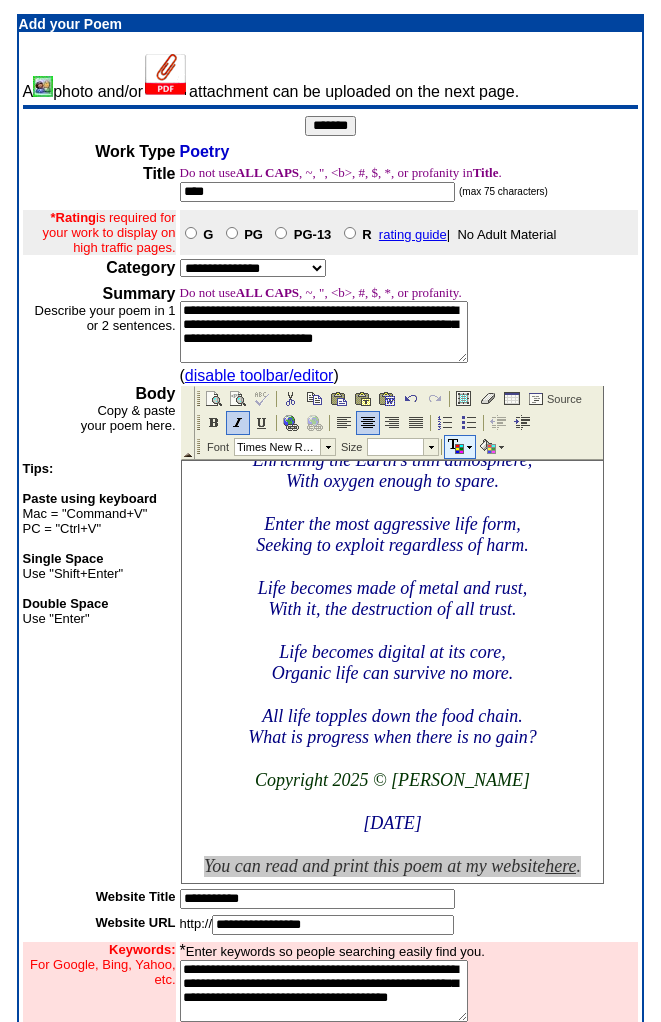 click at bounding box center [468, 447] 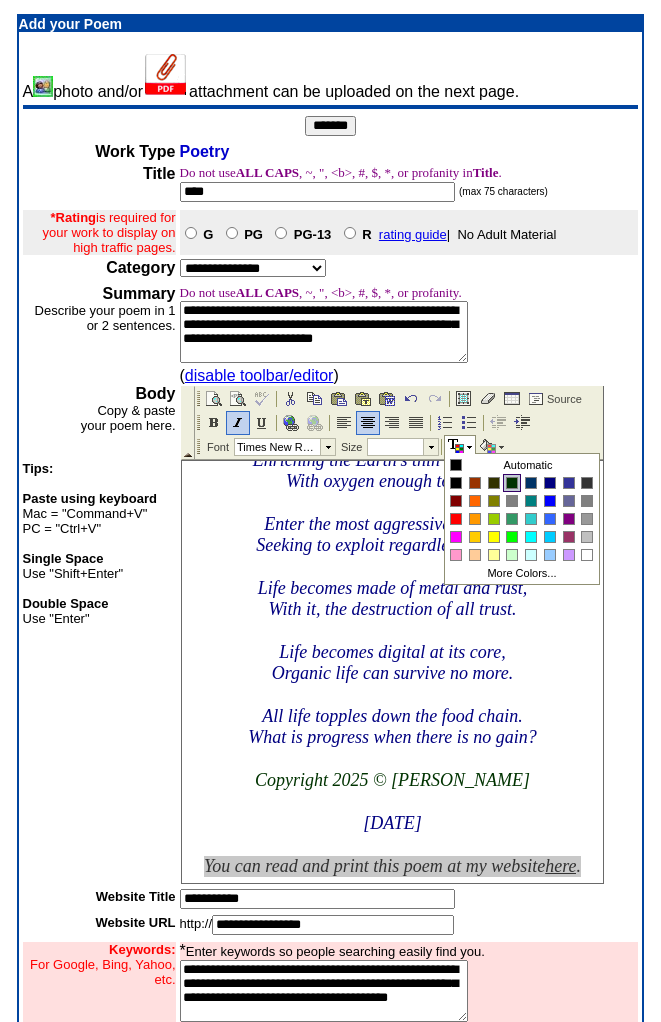 click at bounding box center [512, 483] 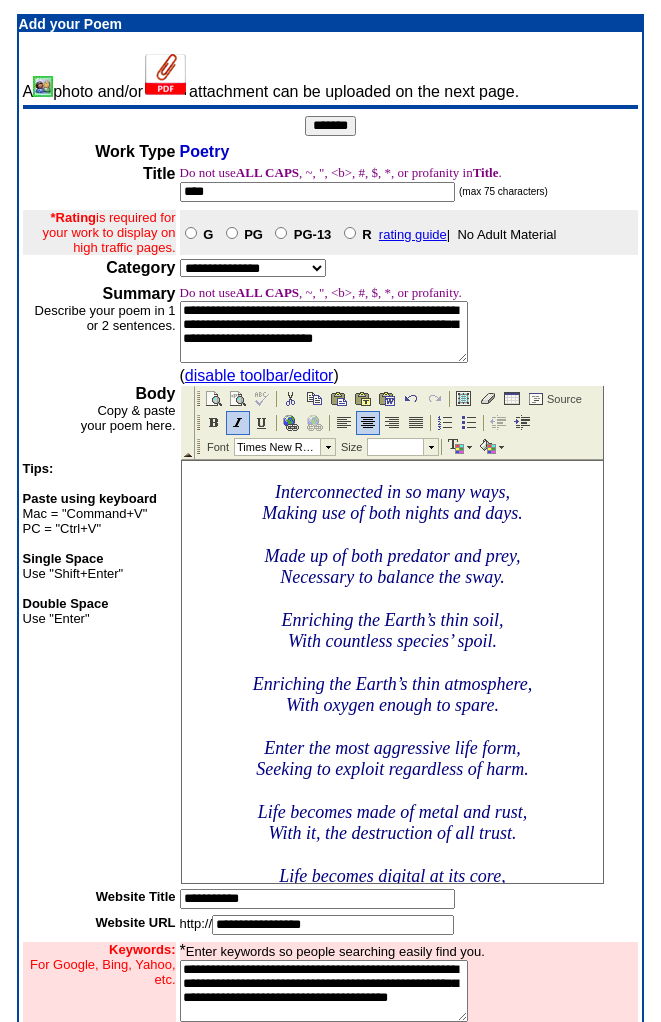 scroll, scrollTop: 0, scrollLeft: 0, axis: both 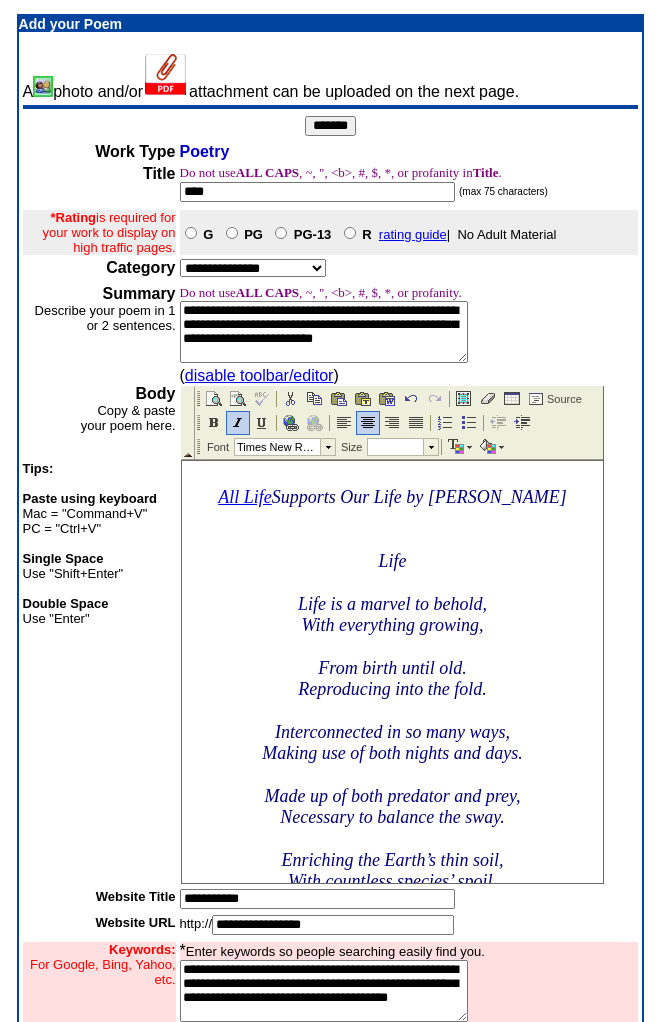 drag, startPoint x: 786, startPoint y: 1141, endPoint x: 722, endPoint y: 840, distance: 307.7288 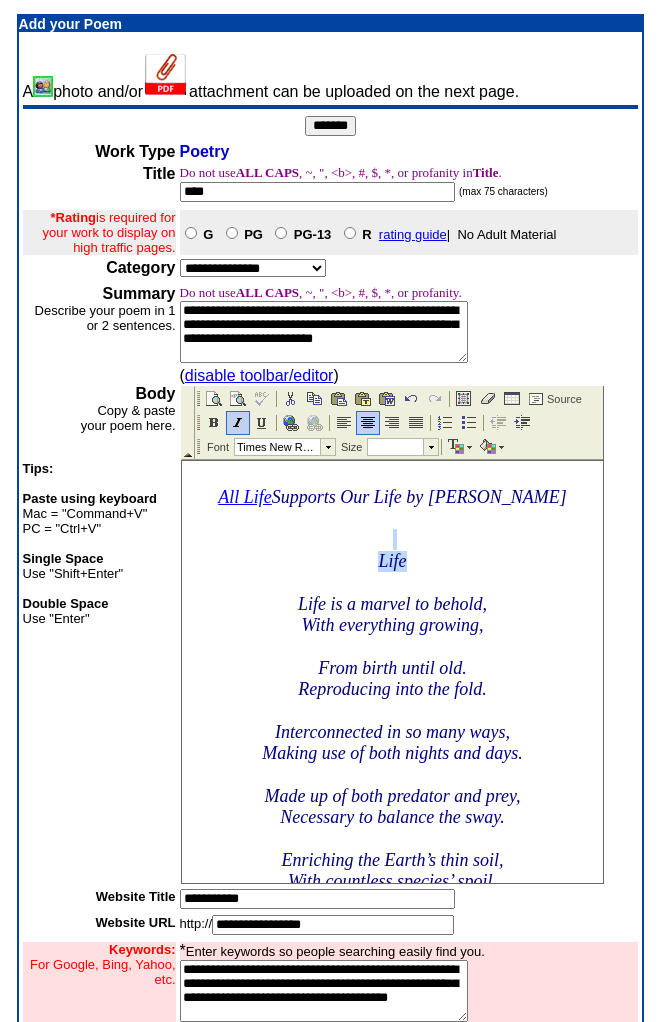 drag, startPoint x: 400, startPoint y: 568, endPoint x: 334, endPoint y: 548, distance: 68.96376 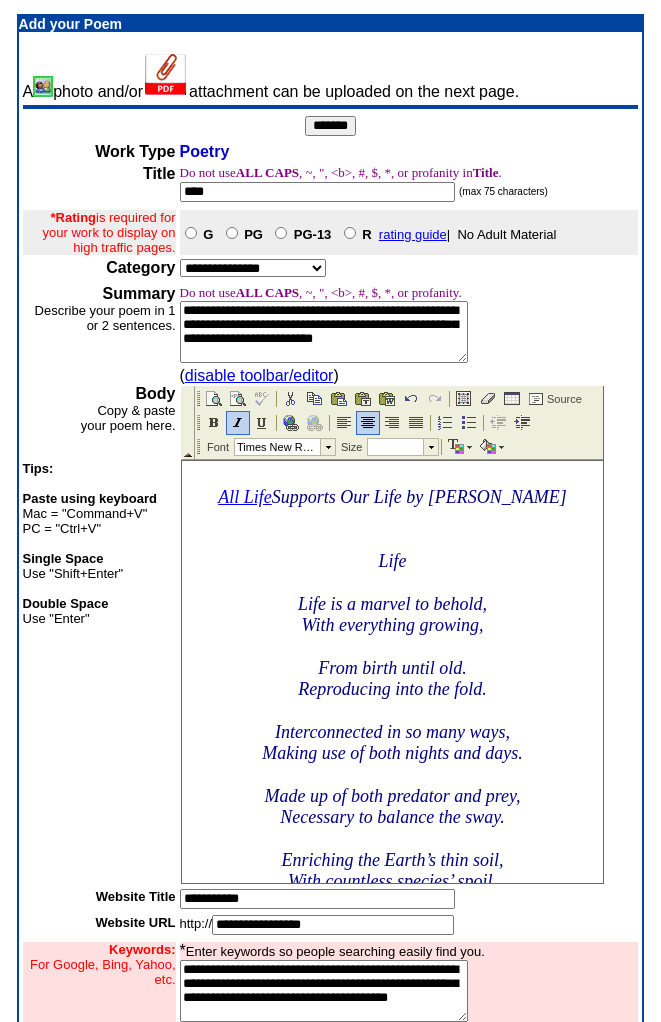 drag, startPoint x: 335, startPoint y: 548, endPoint x: 371, endPoint y: 545, distance: 36.124783 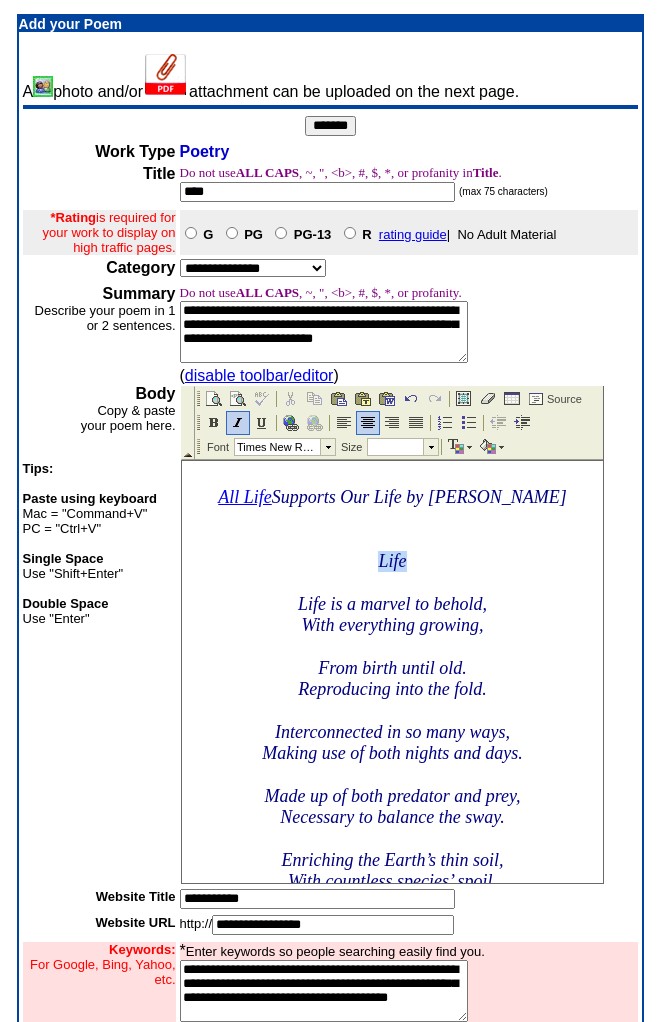 drag, startPoint x: 415, startPoint y: 562, endPoint x: 373, endPoint y: 554, distance: 42.755116 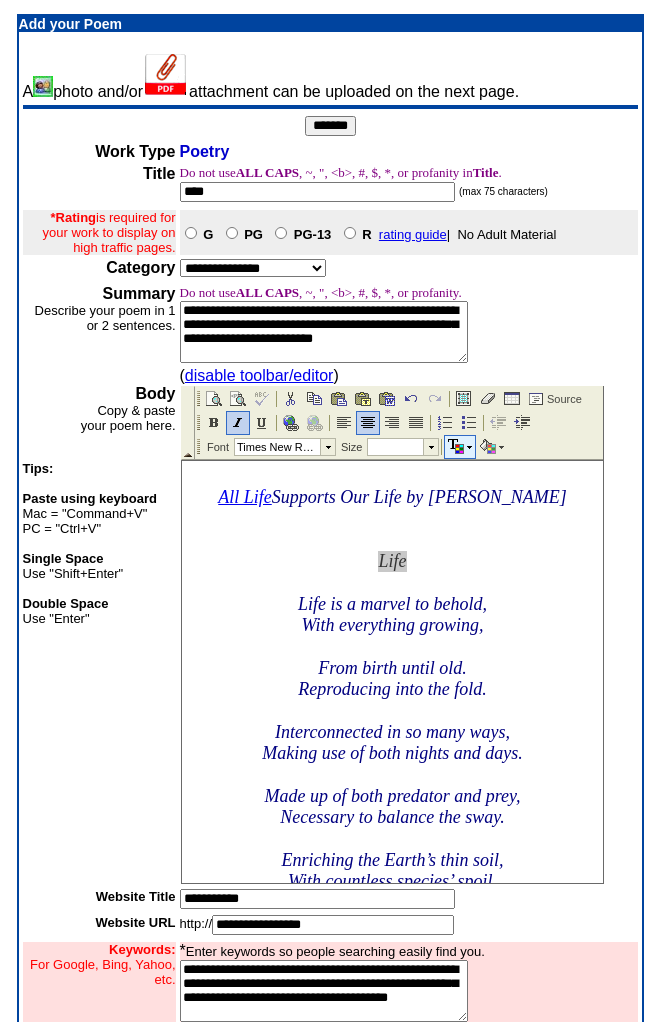 click at bounding box center [459, 447] 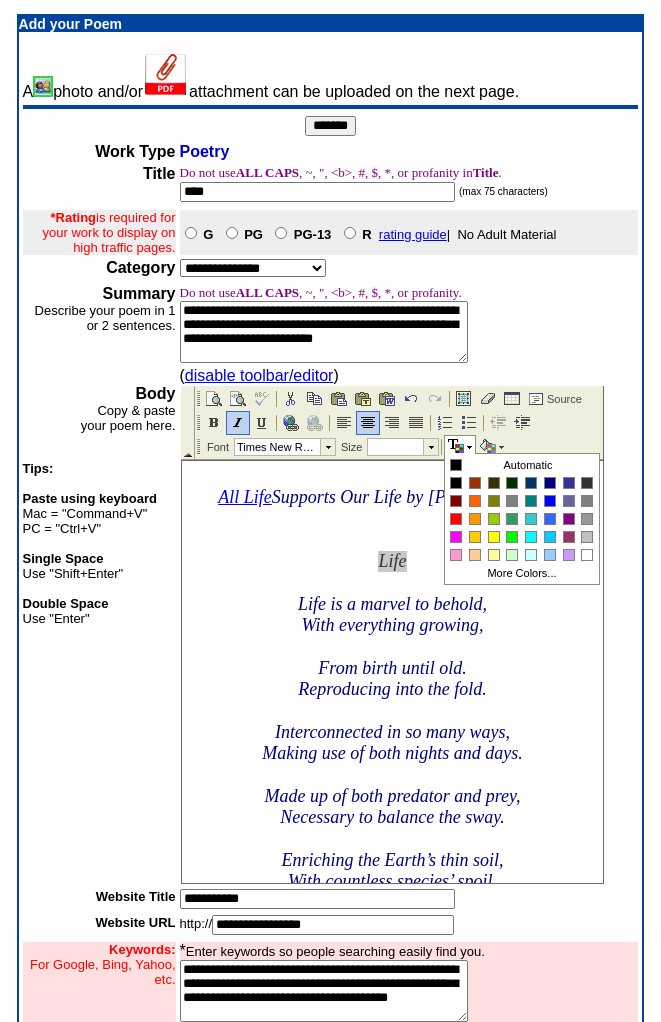 click at bounding box center (455, 447) 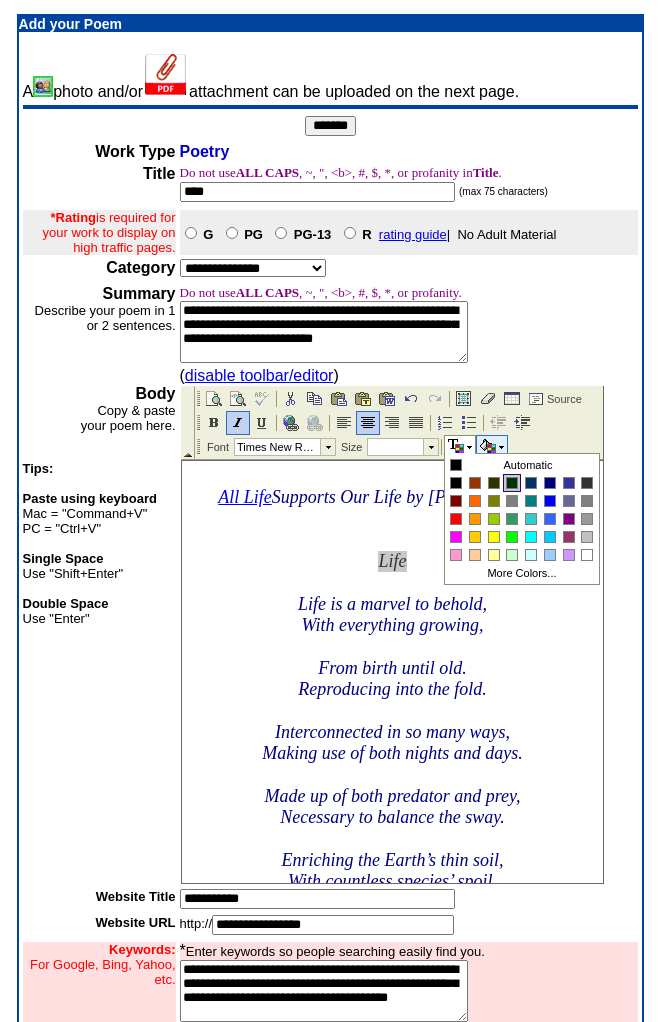 click at bounding box center (512, 483) 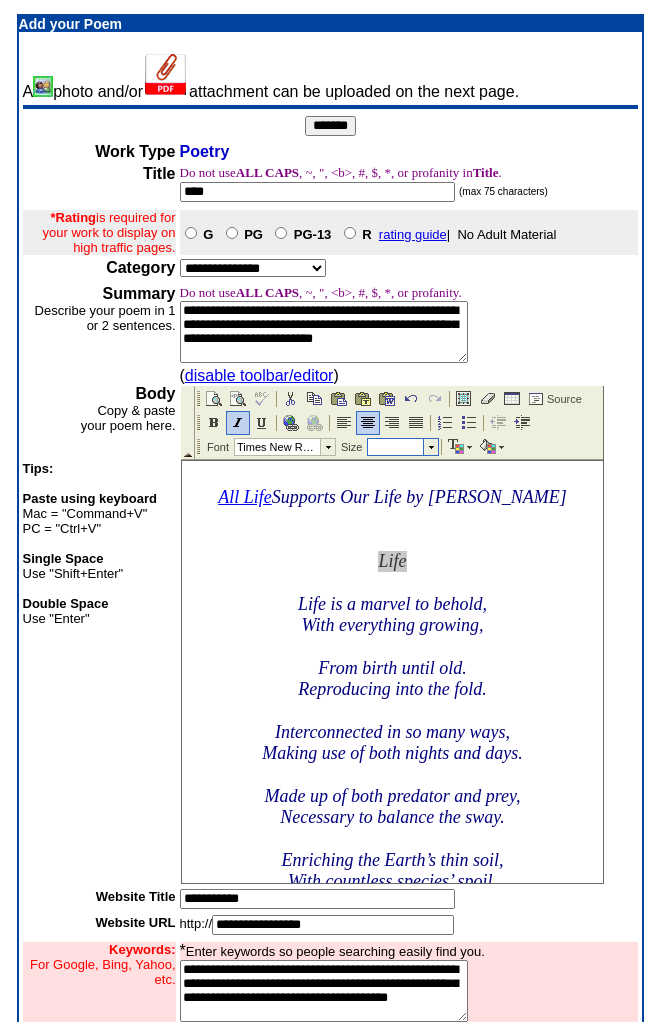 click at bounding box center (429, 447) 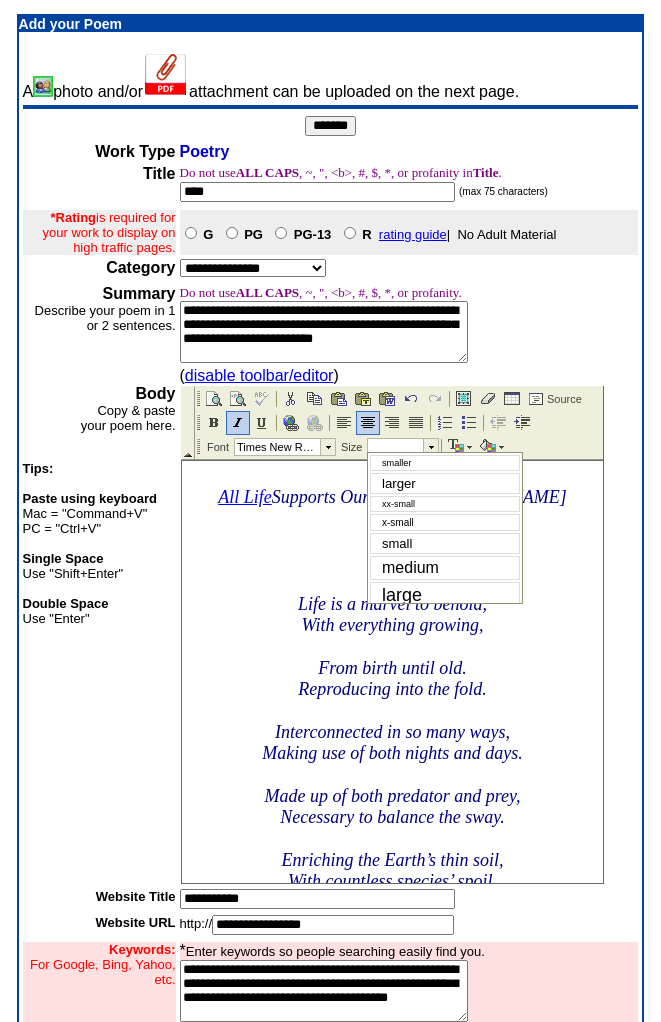 scroll, scrollTop: 93, scrollLeft: 0, axis: vertical 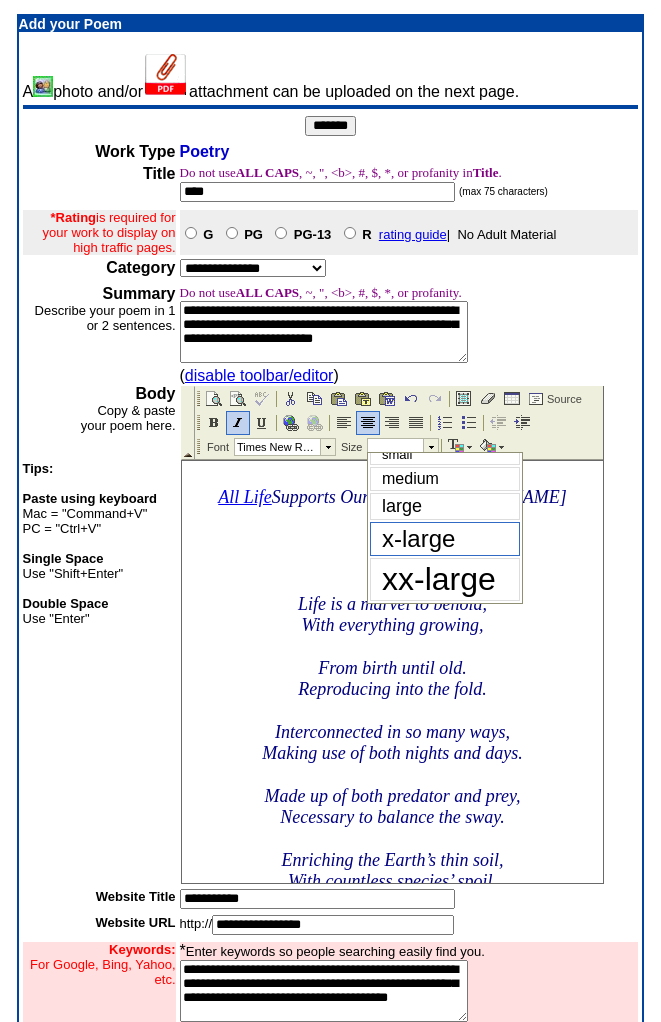 drag, startPoint x: 452, startPoint y: 550, endPoint x: 635, endPoint y: 540, distance: 183.27303 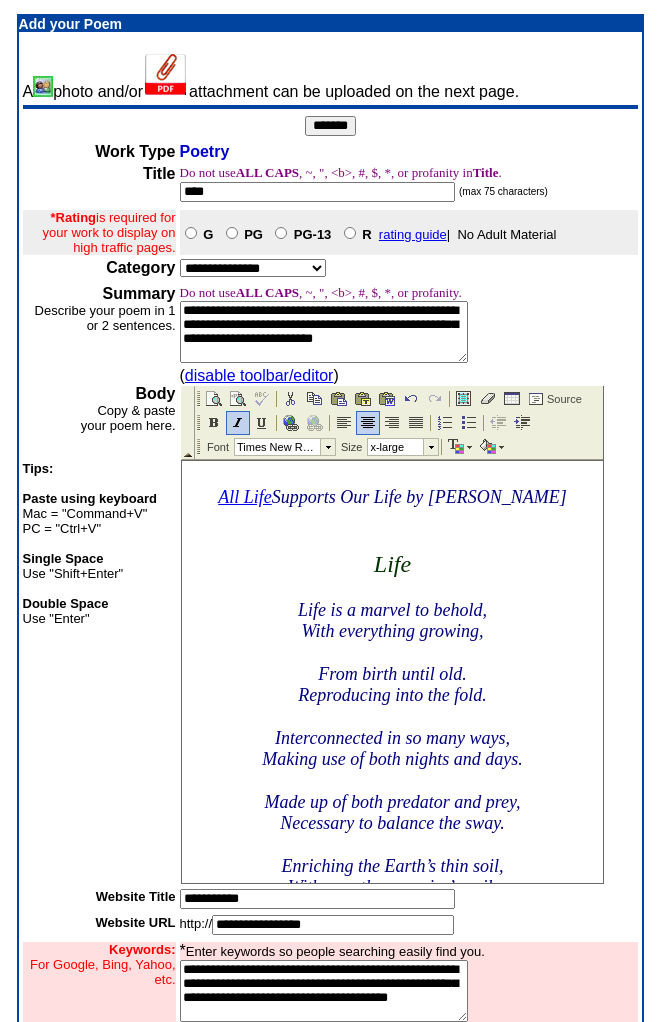 click on "Life" at bounding box center [391, 564] 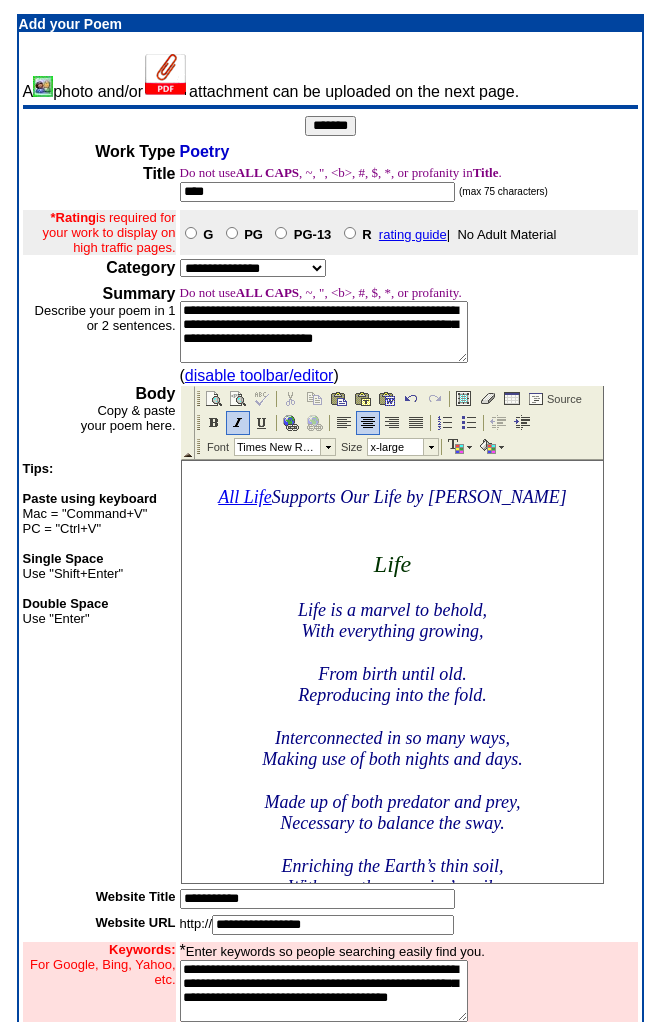 click on "*******" at bounding box center (330, 126) 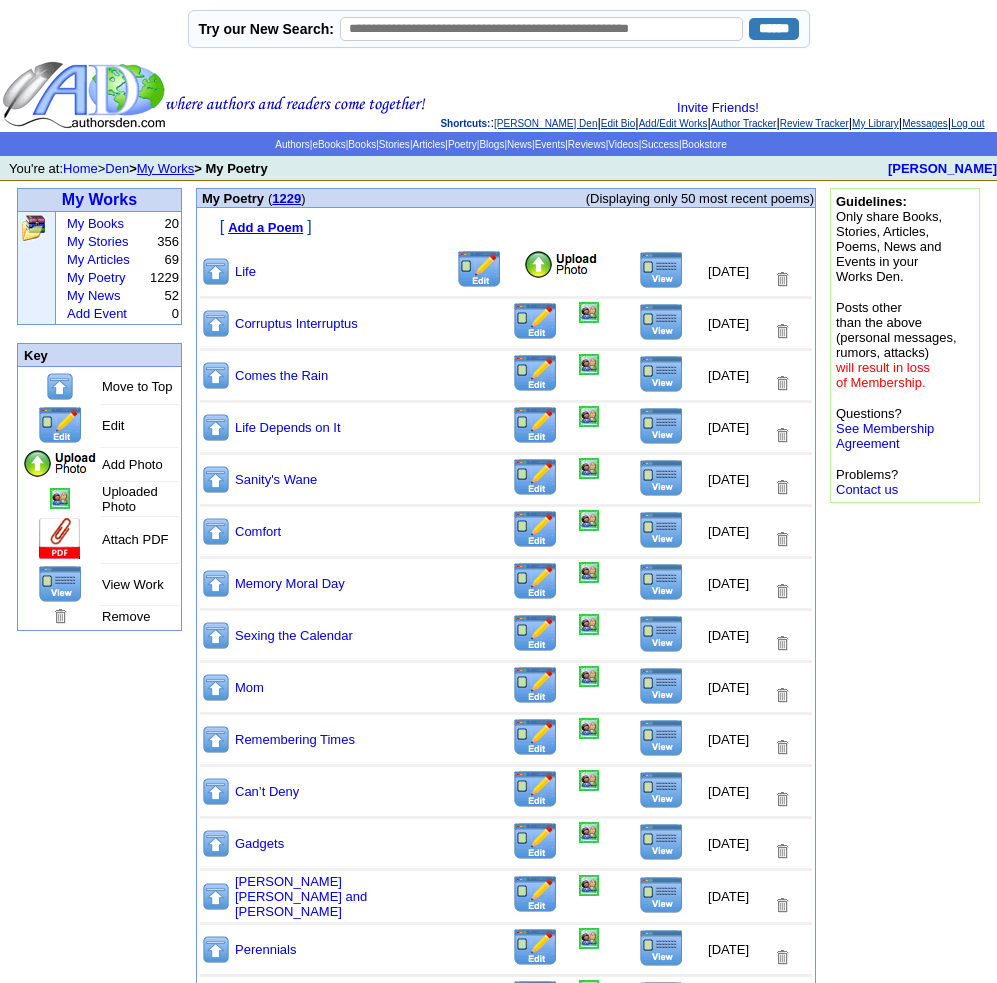 scroll, scrollTop: 0, scrollLeft: 0, axis: both 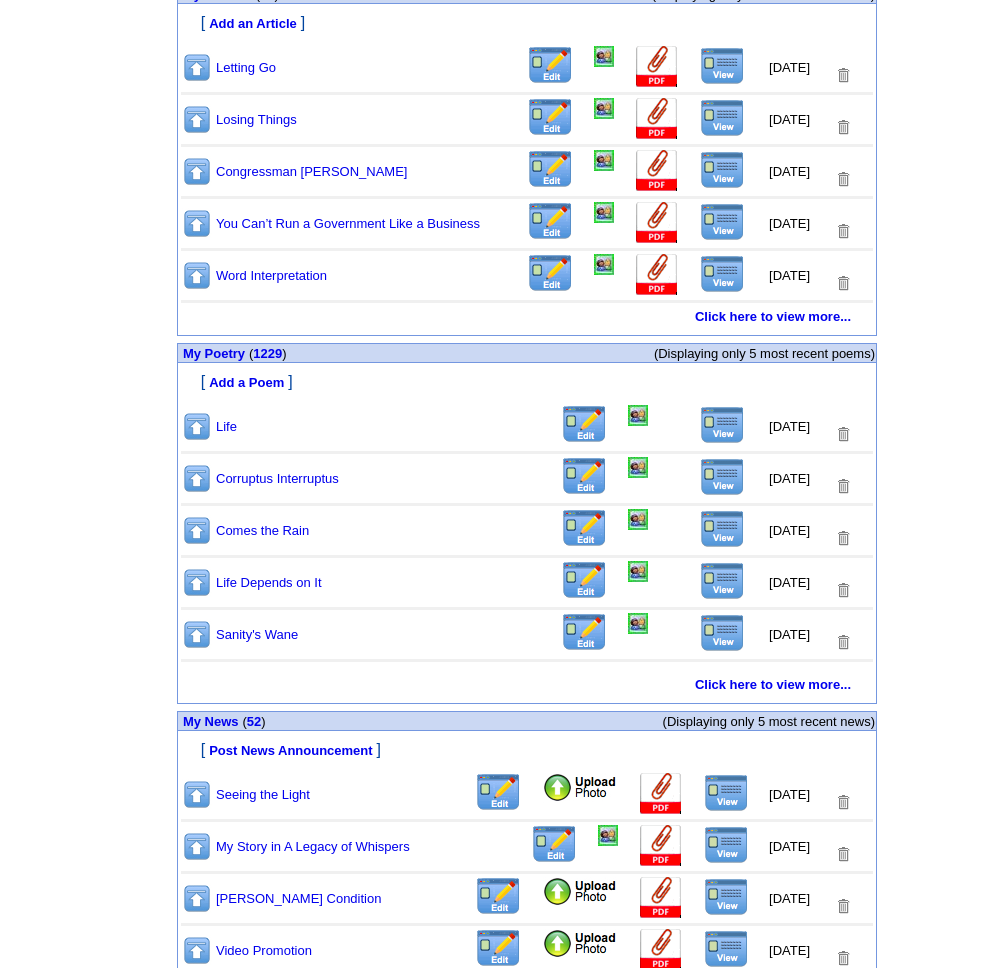 click at bounding box center [722, 425] 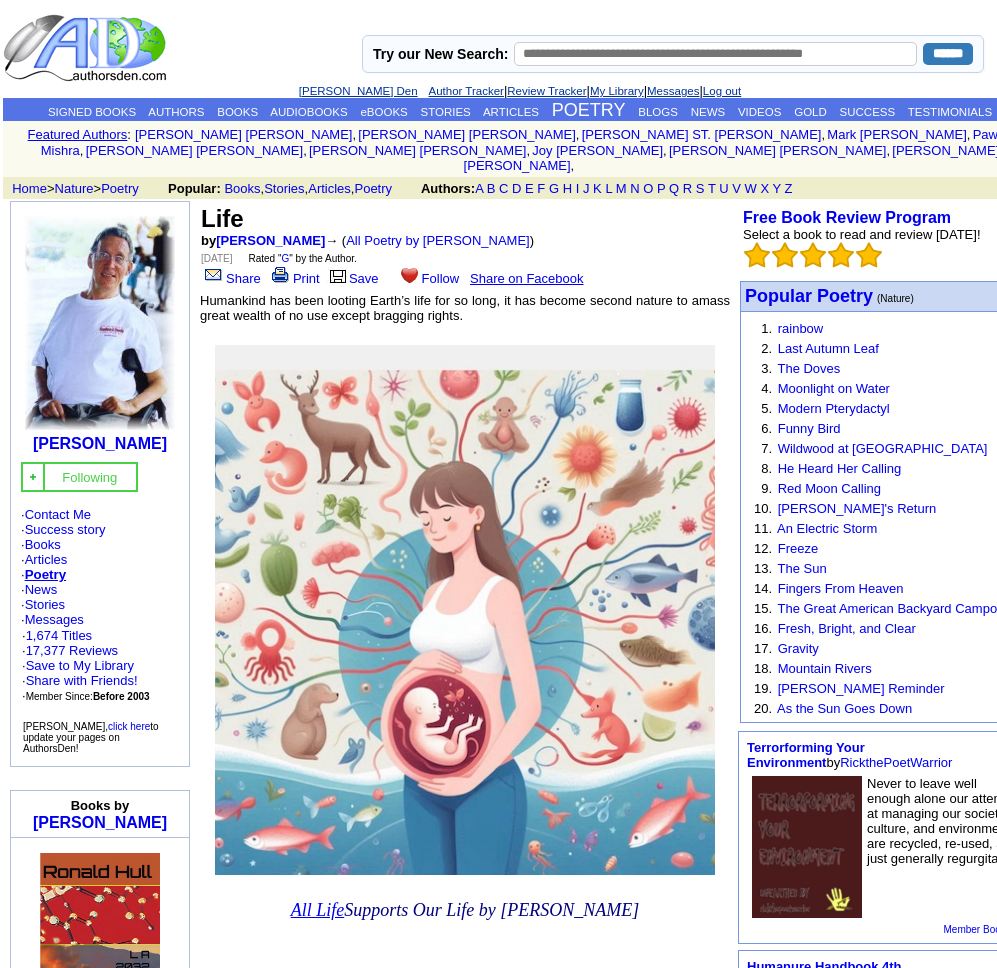 scroll, scrollTop: 2, scrollLeft: 0, axis: vertical 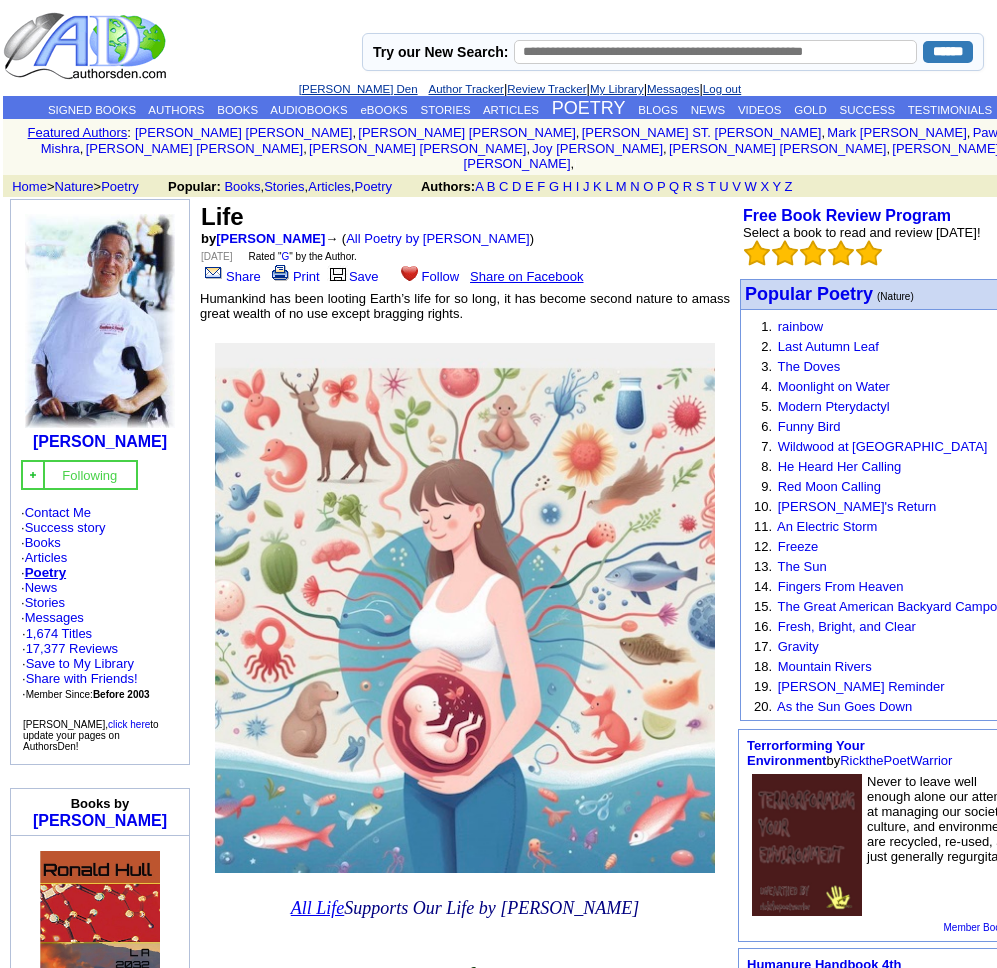 click on "[PERSON_NAME] Den" at bounding box center [358, 89] 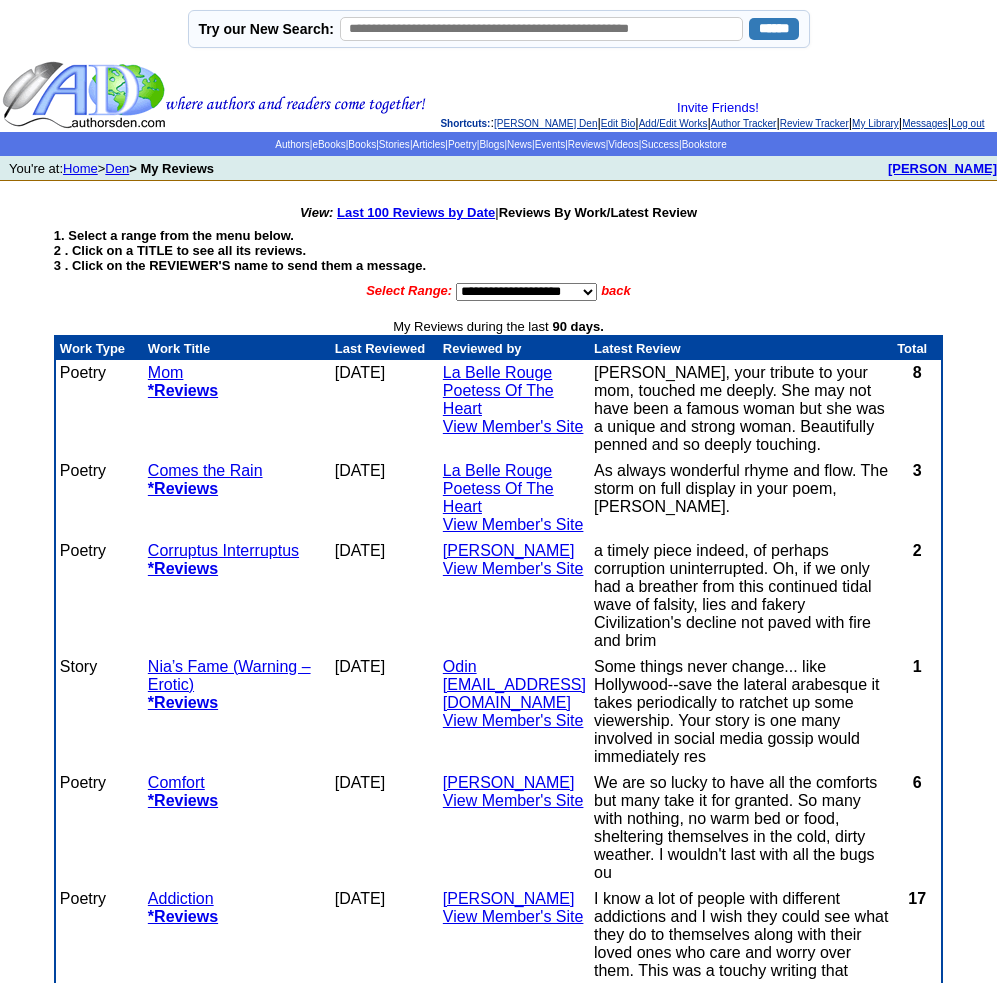 scroll, scrollTop: 0, scrollLeft: 0, axis: both 